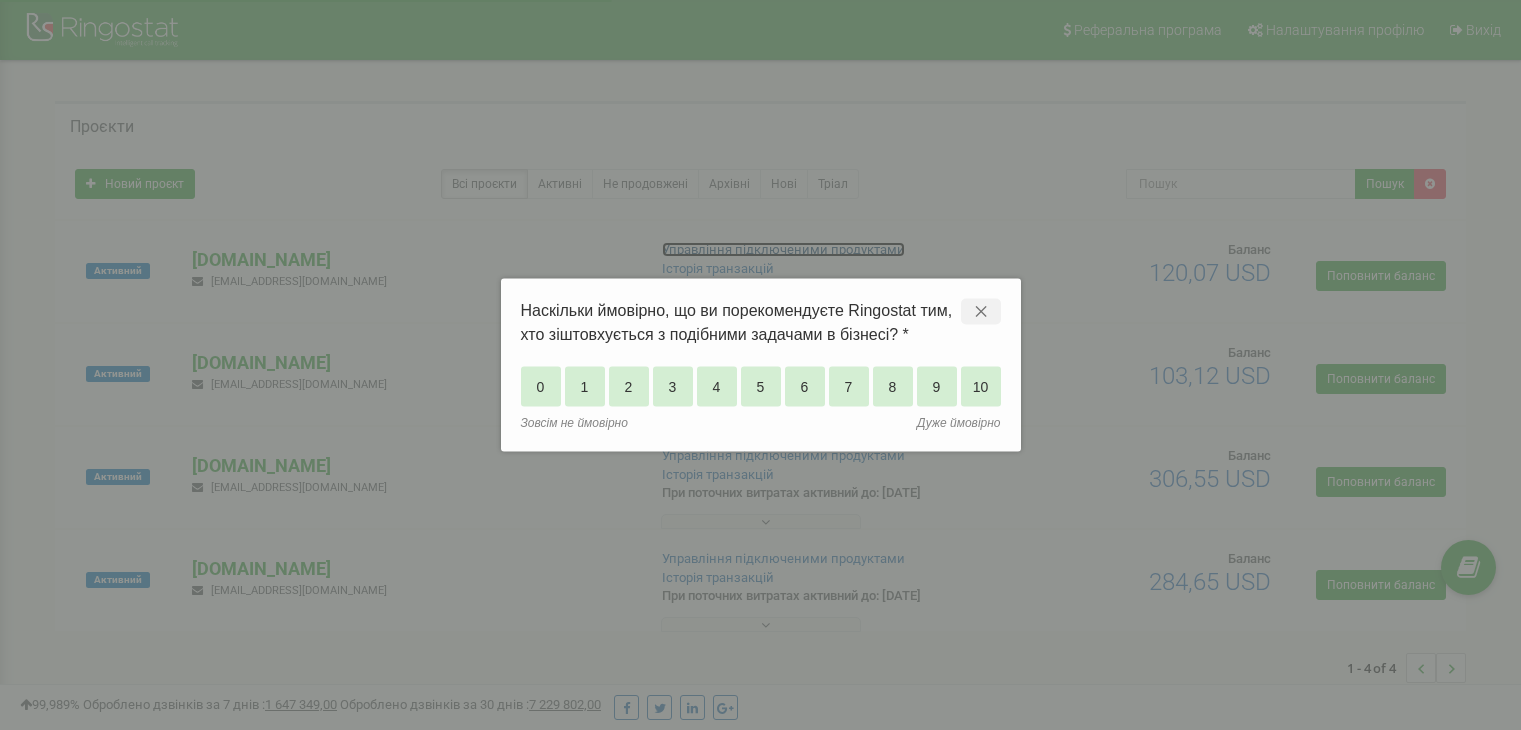 scroll, scrollTop: 0, scrollLeft: 0, axis: both 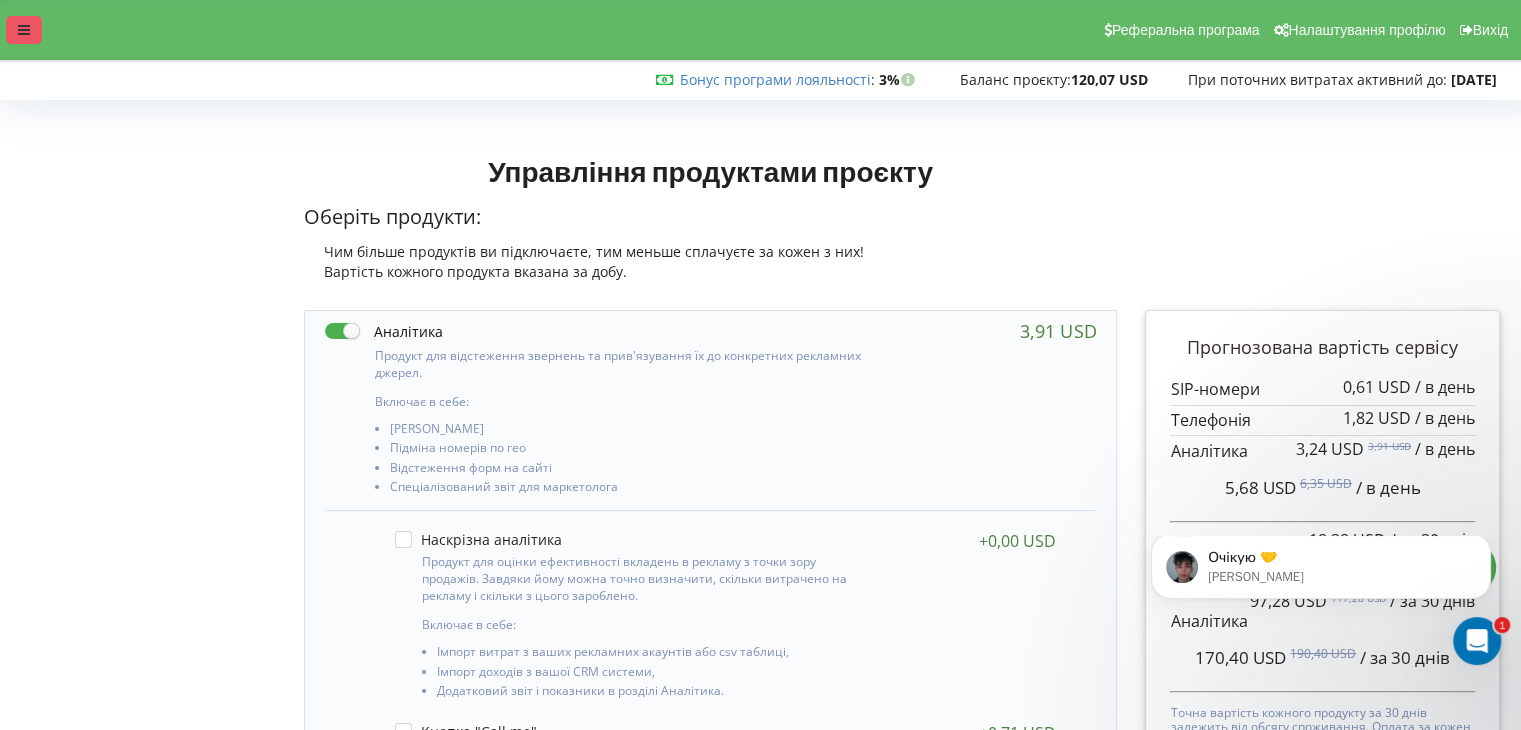 click at bounding box center [24, 30] 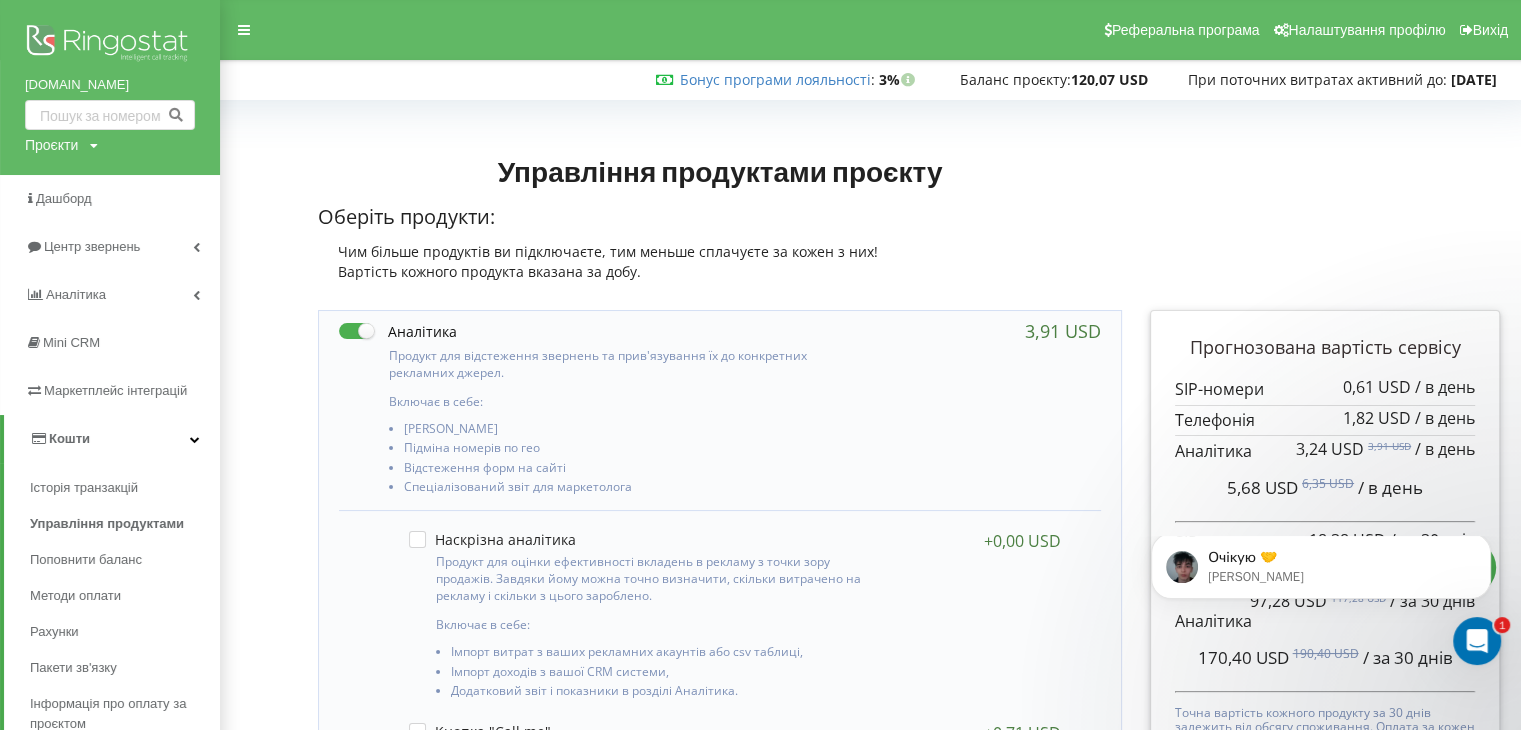 click on "Проєкти budmo-mdd.com.ua samogray.com.ua Budmo.com.ua Braga.com.ua" at bounding box center [61, 145] 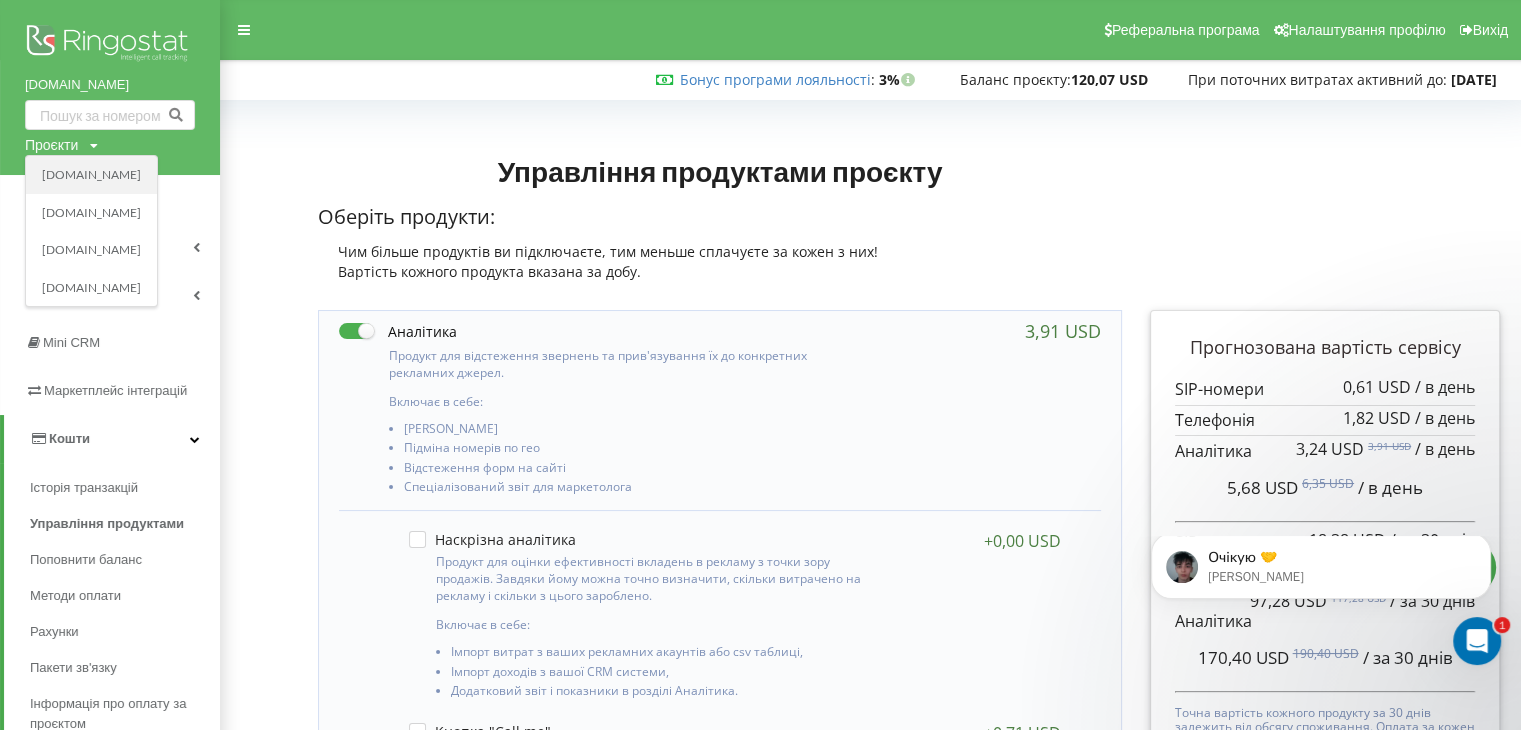 click on "[DOMAIN_NAME]" at bounding box center [91, 175] 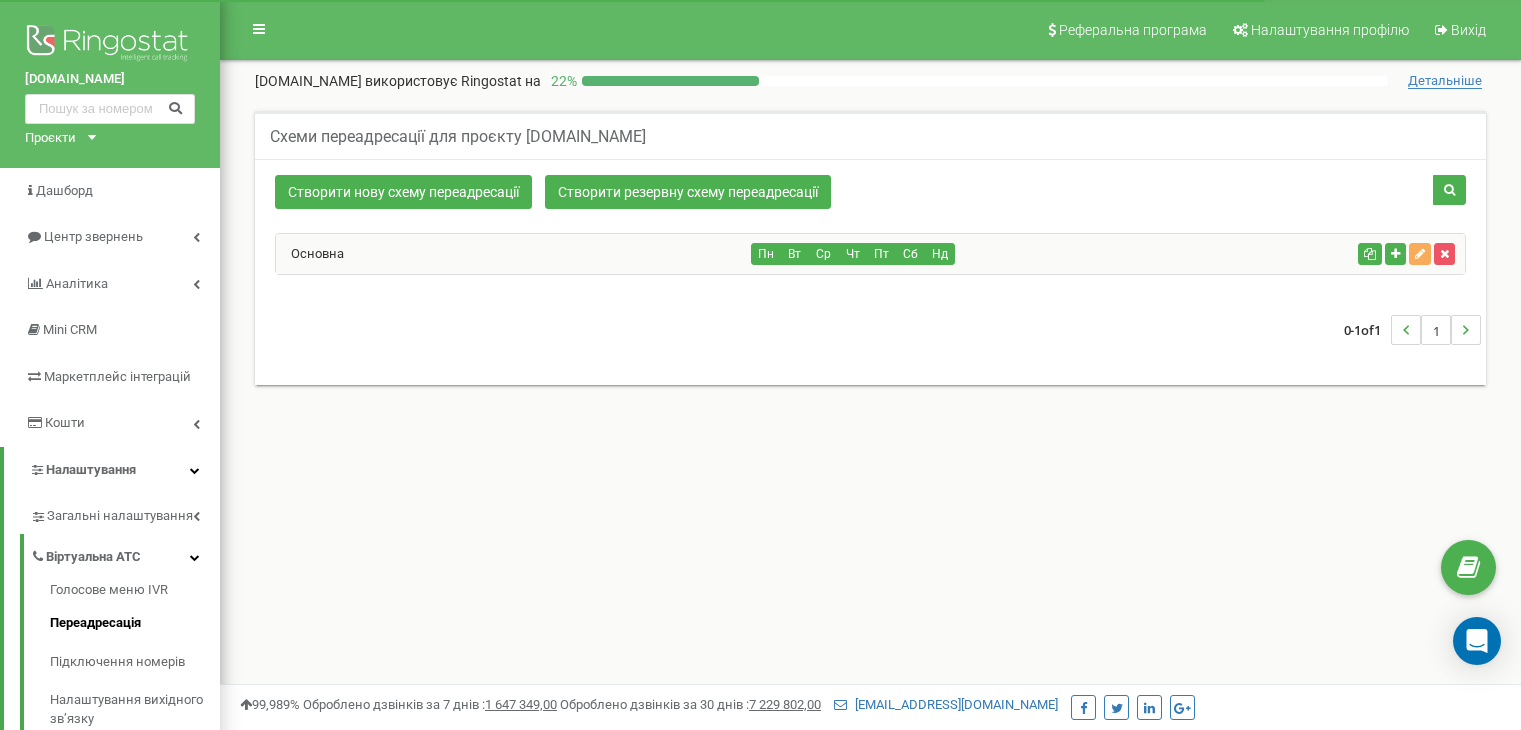scroll, scrollTop: 0, scrollLeft: 0, axis: both 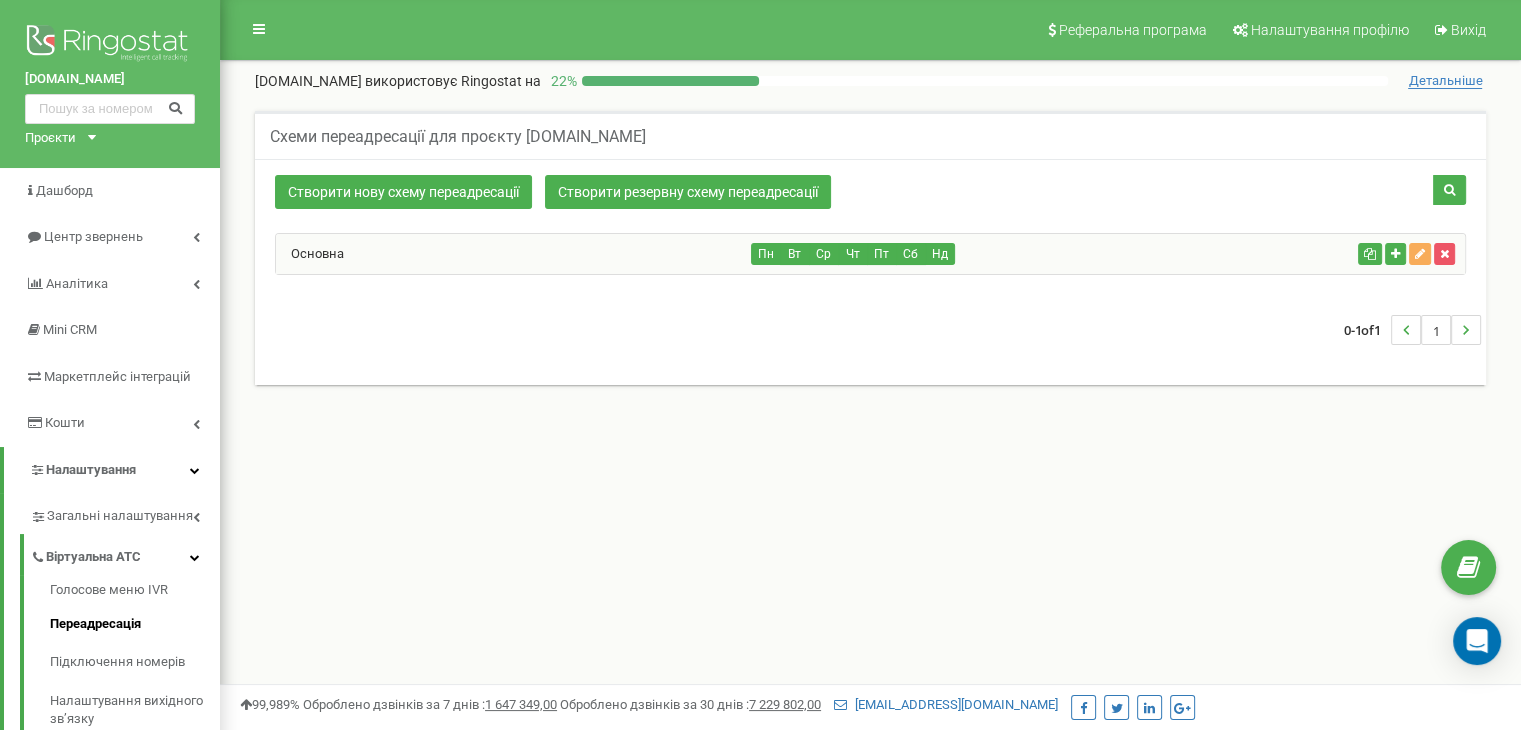 click on "Основна" at bounding box center [514, 254] 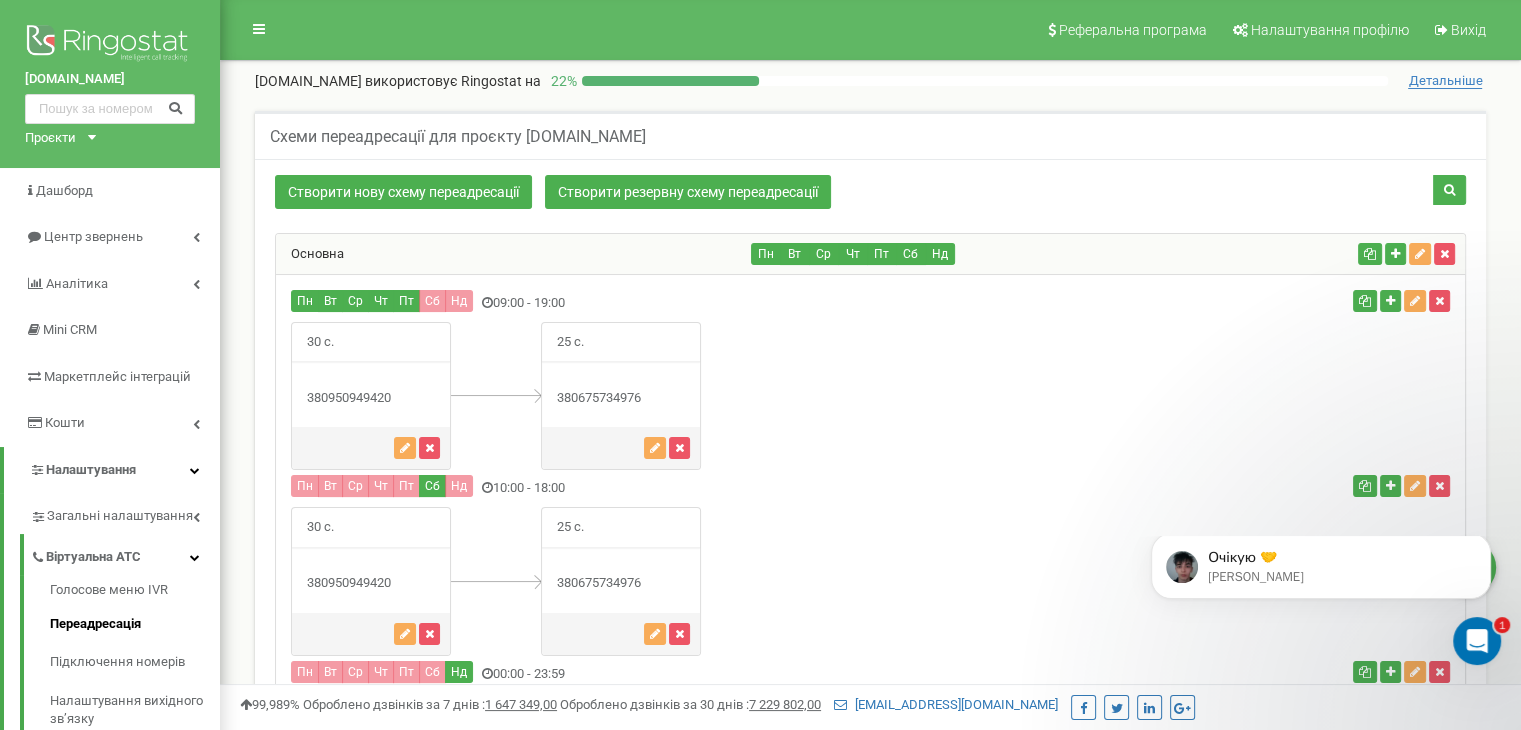 scroll, scrollTop: 0, scrollLeft: 0, axis: both 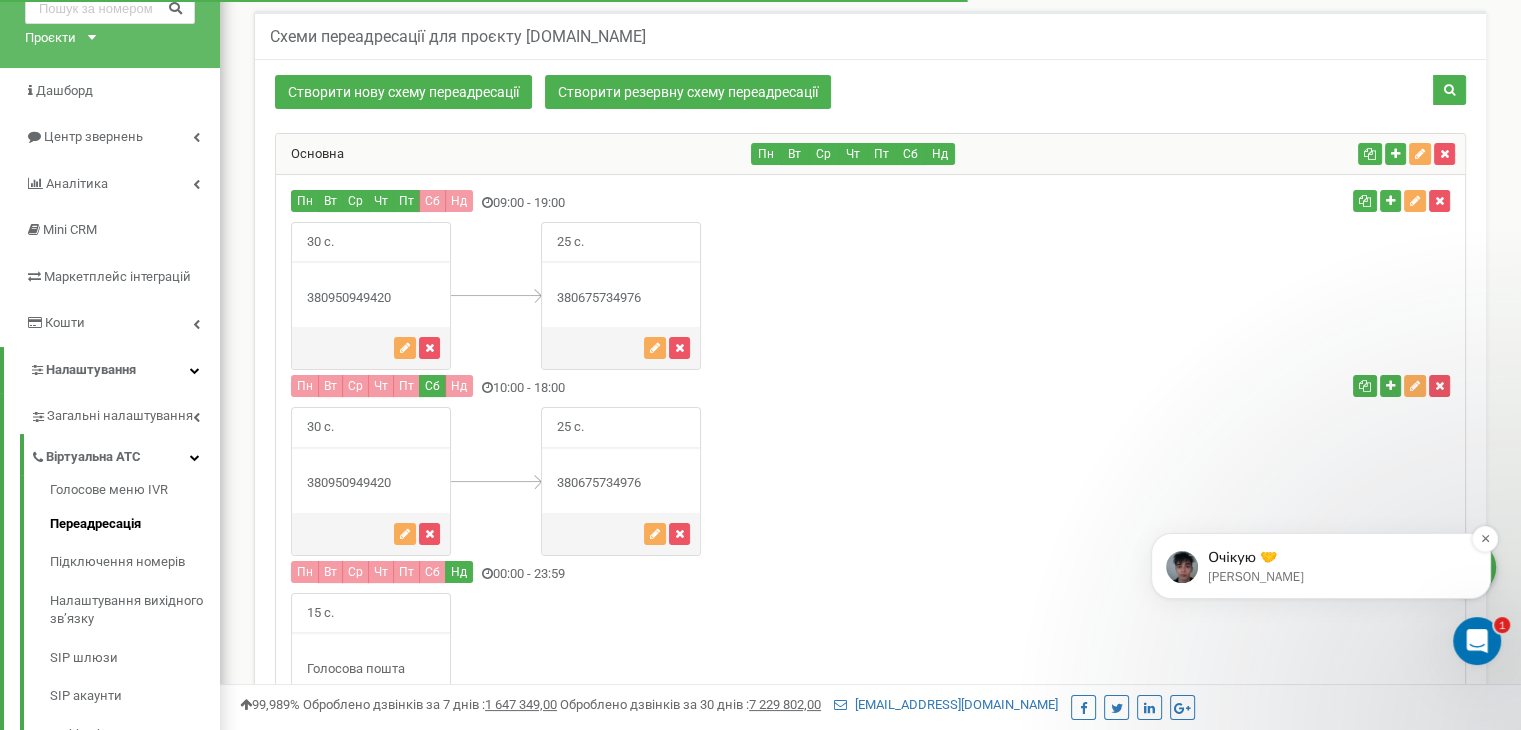 click on "Oleksandr • Щойно" at bounding box center [1337, 577] 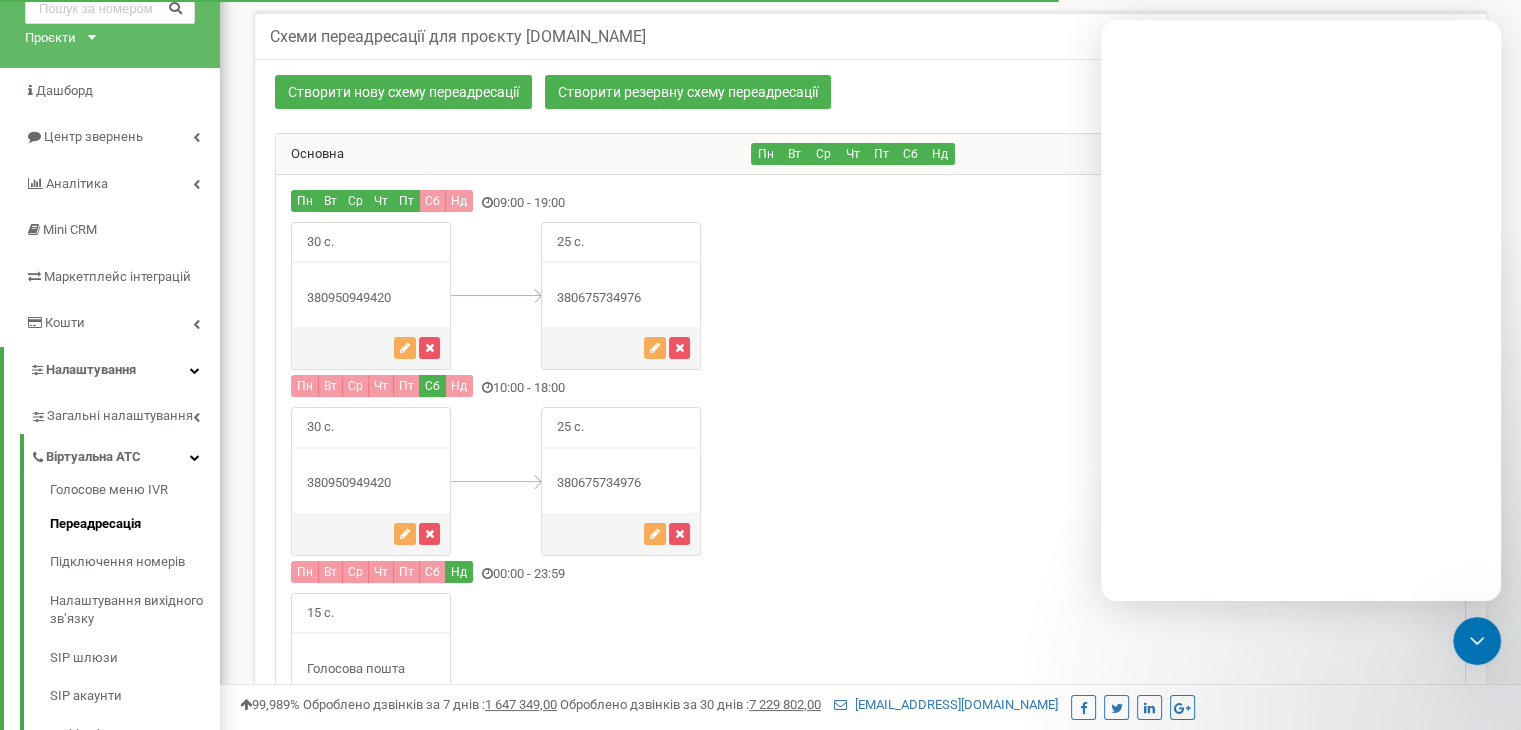 scroll, scrollTop: 0, scrollLeft: 0, axis: both 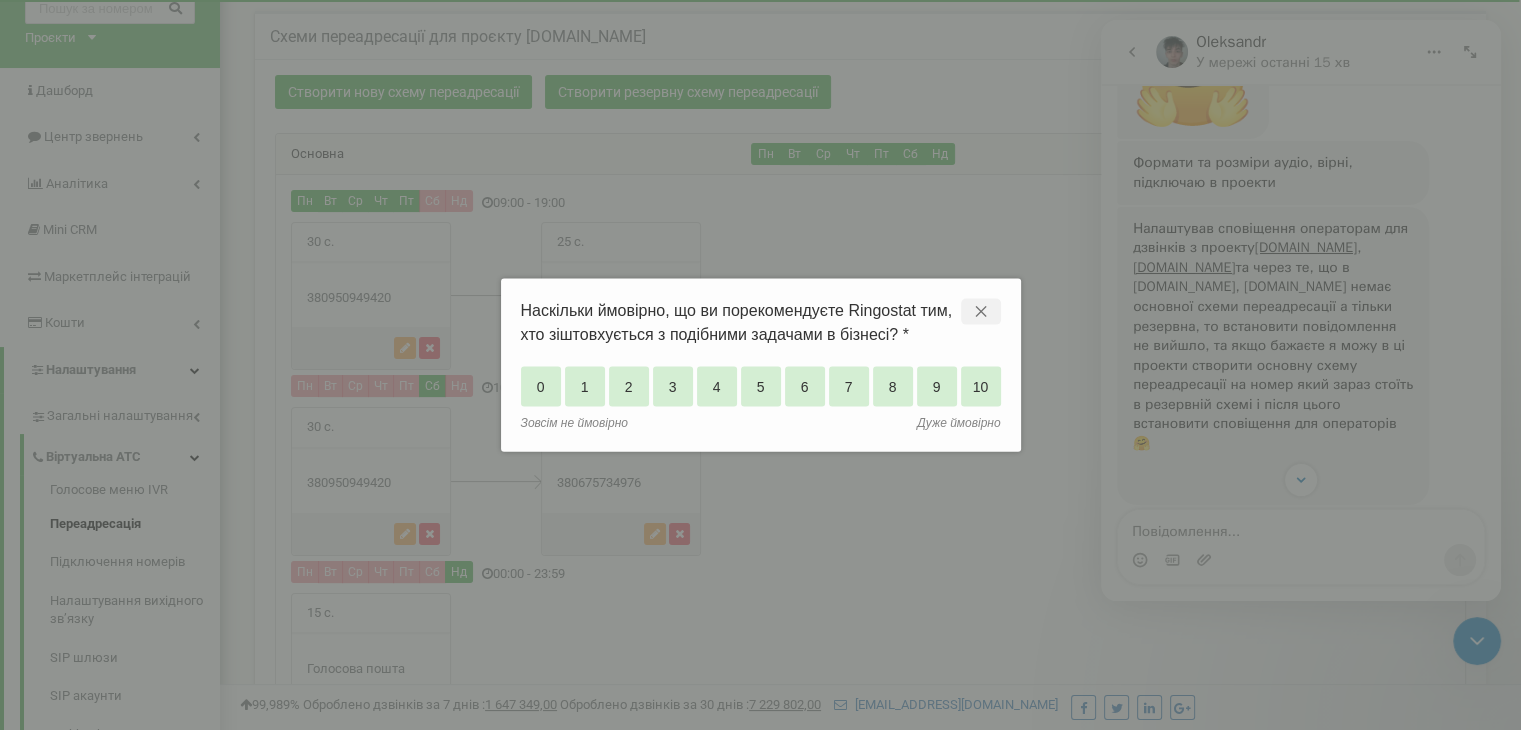 click on "✕" at bounding box center [981, 311] 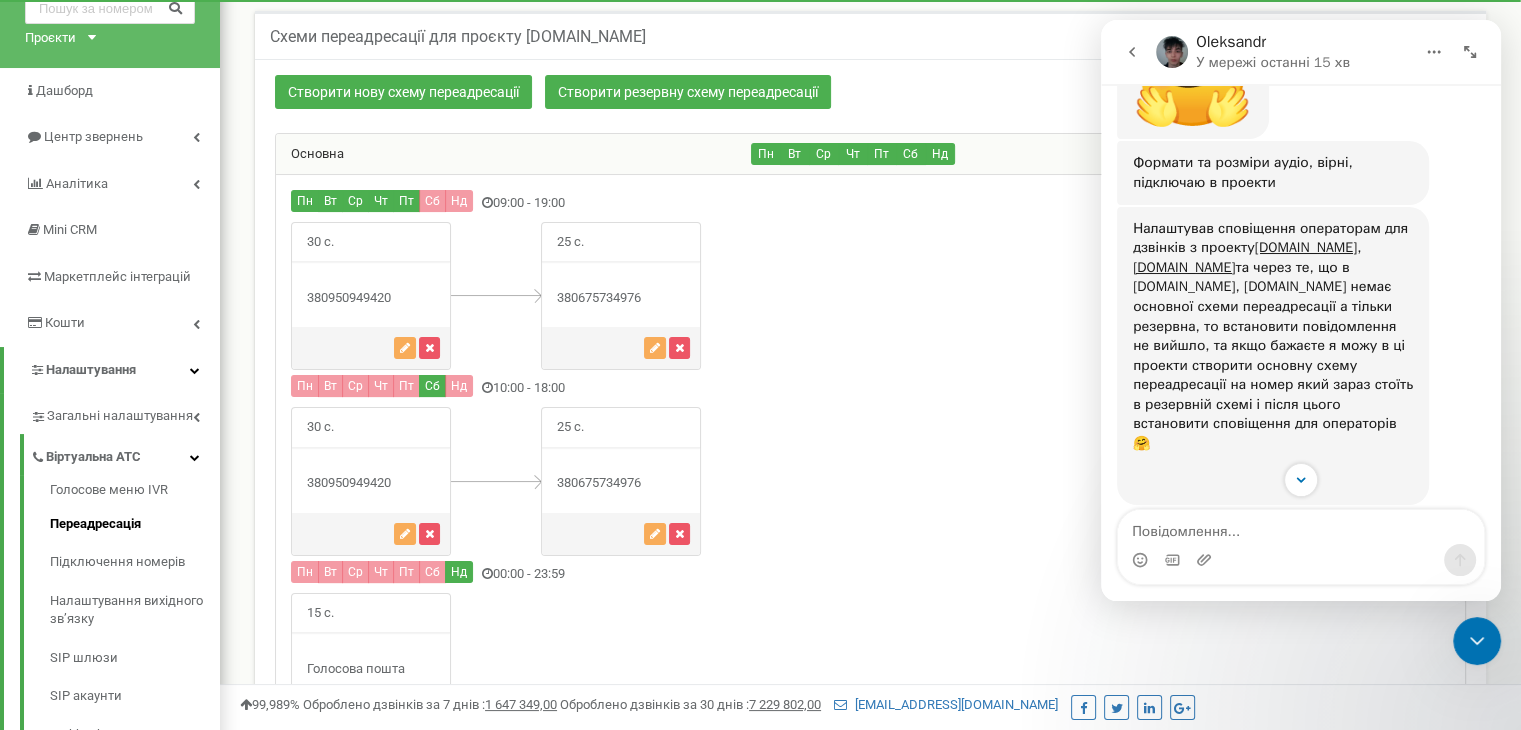 click on "Проєкти budmo-mdd.com.ua samogray.com.ua Budmo.com.ua Braga.com.ua" at bounding box center (56, 38) 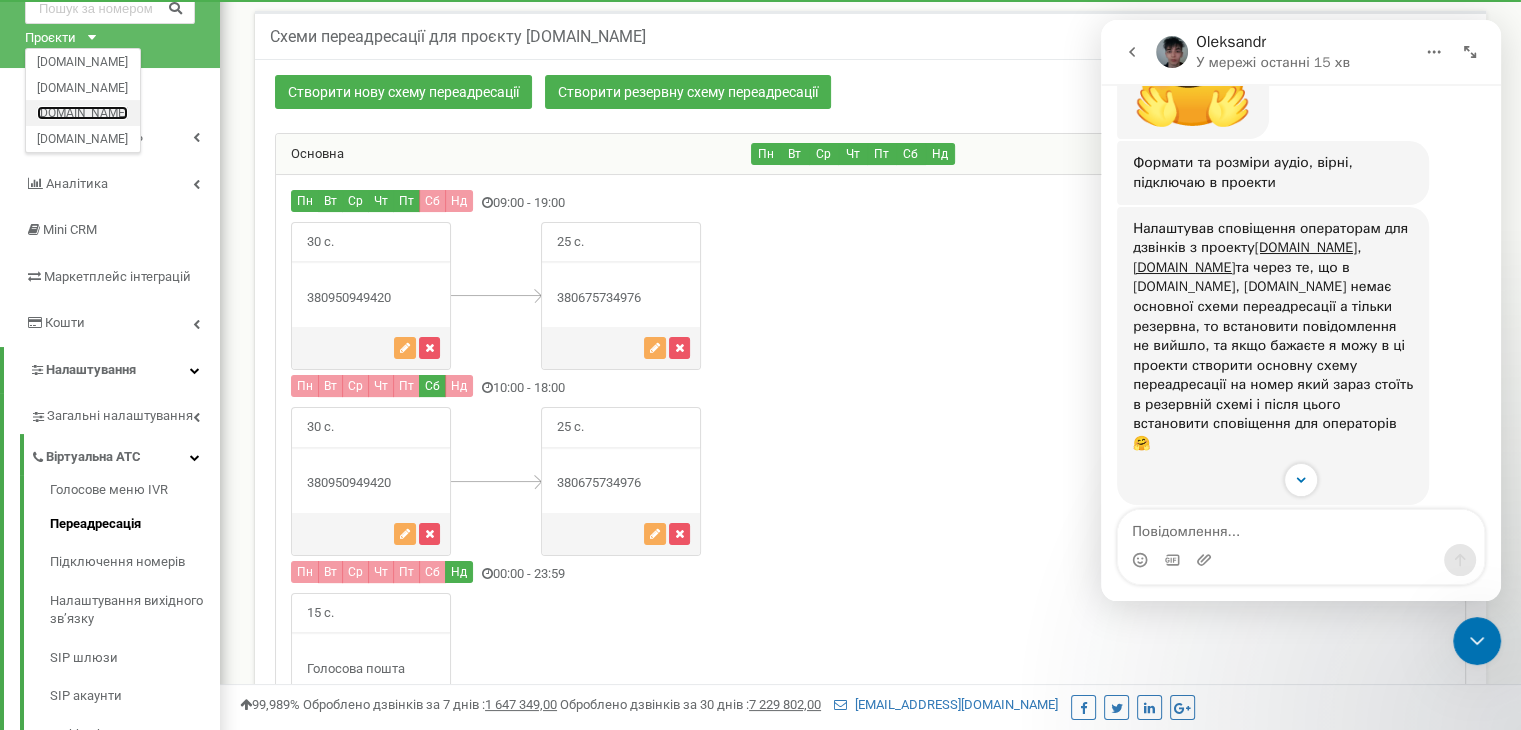 click on "[DOMAIN_NAME]" at bounding box center [82, 113] 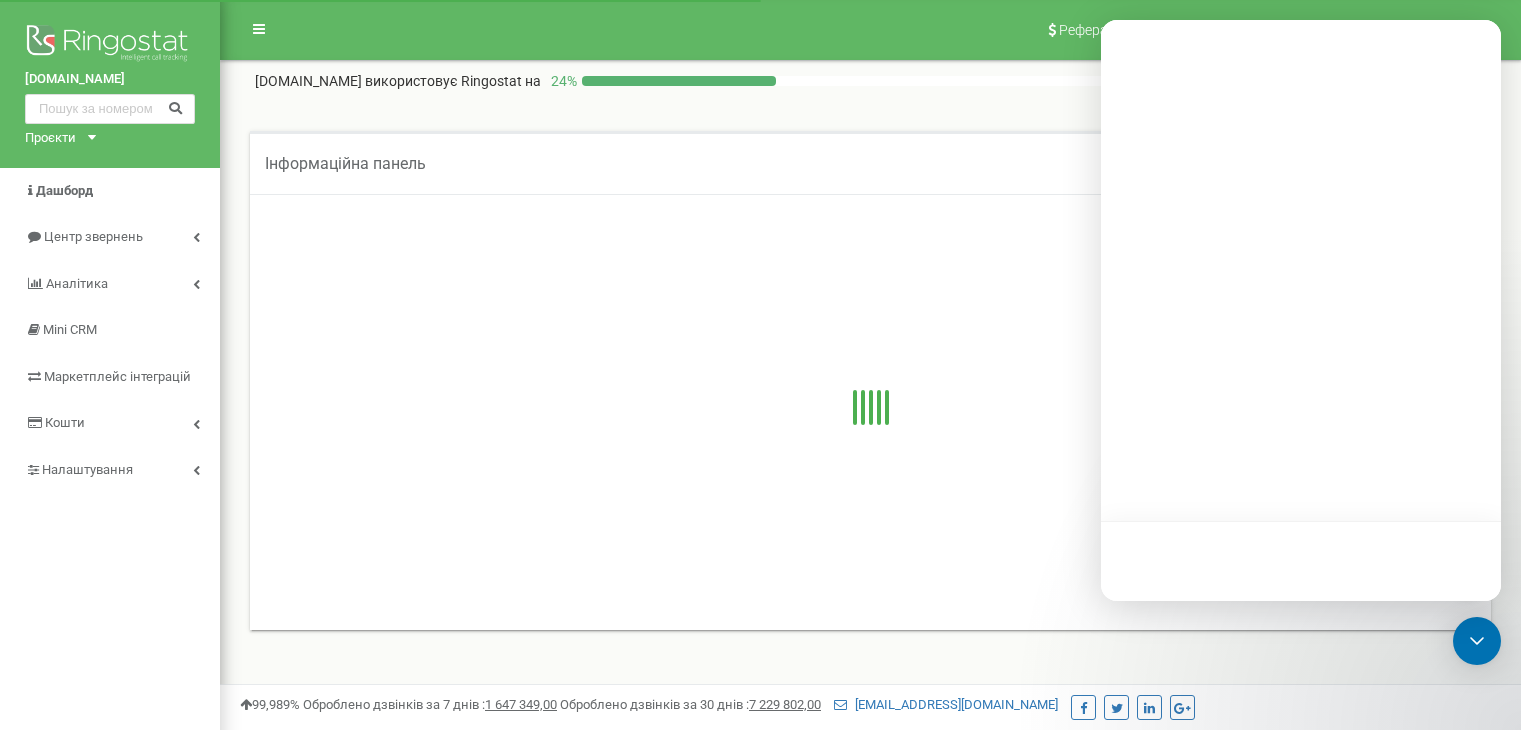 scroll, scrollTop: 0, scrollLeft: 0, axis: both 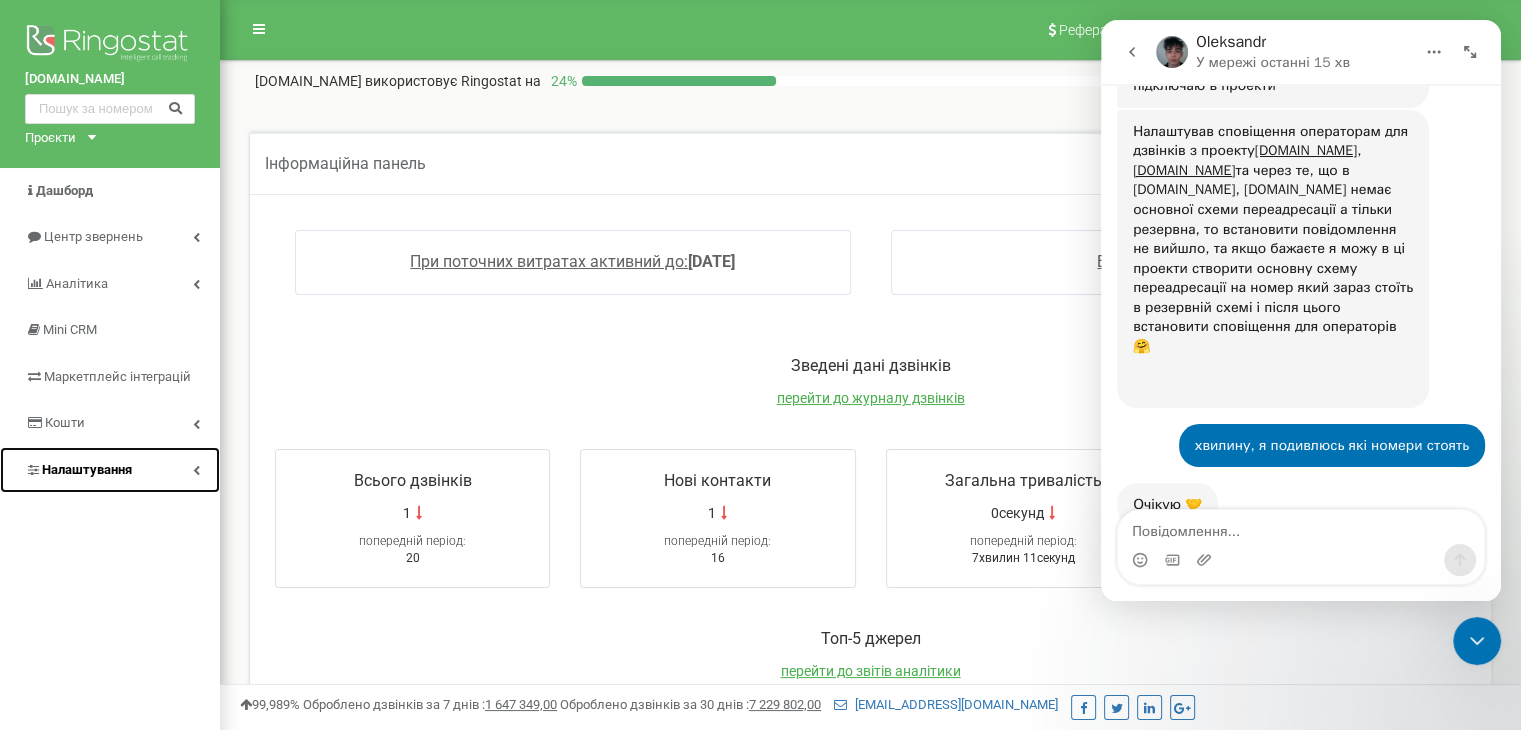 click at bounding box center [196, 470] 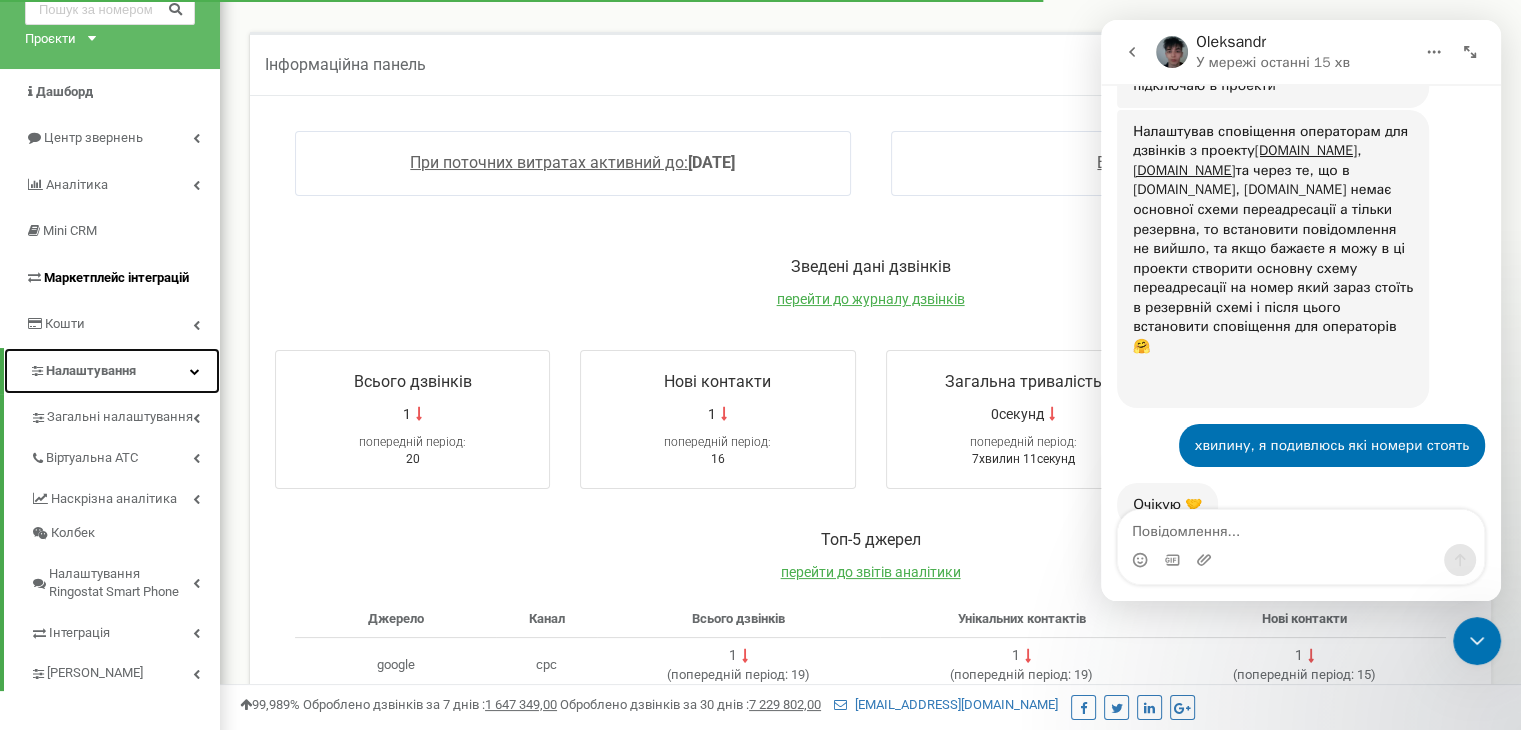 scroll, scrollTop: 100, scrollLeft: 0, axis: vertical 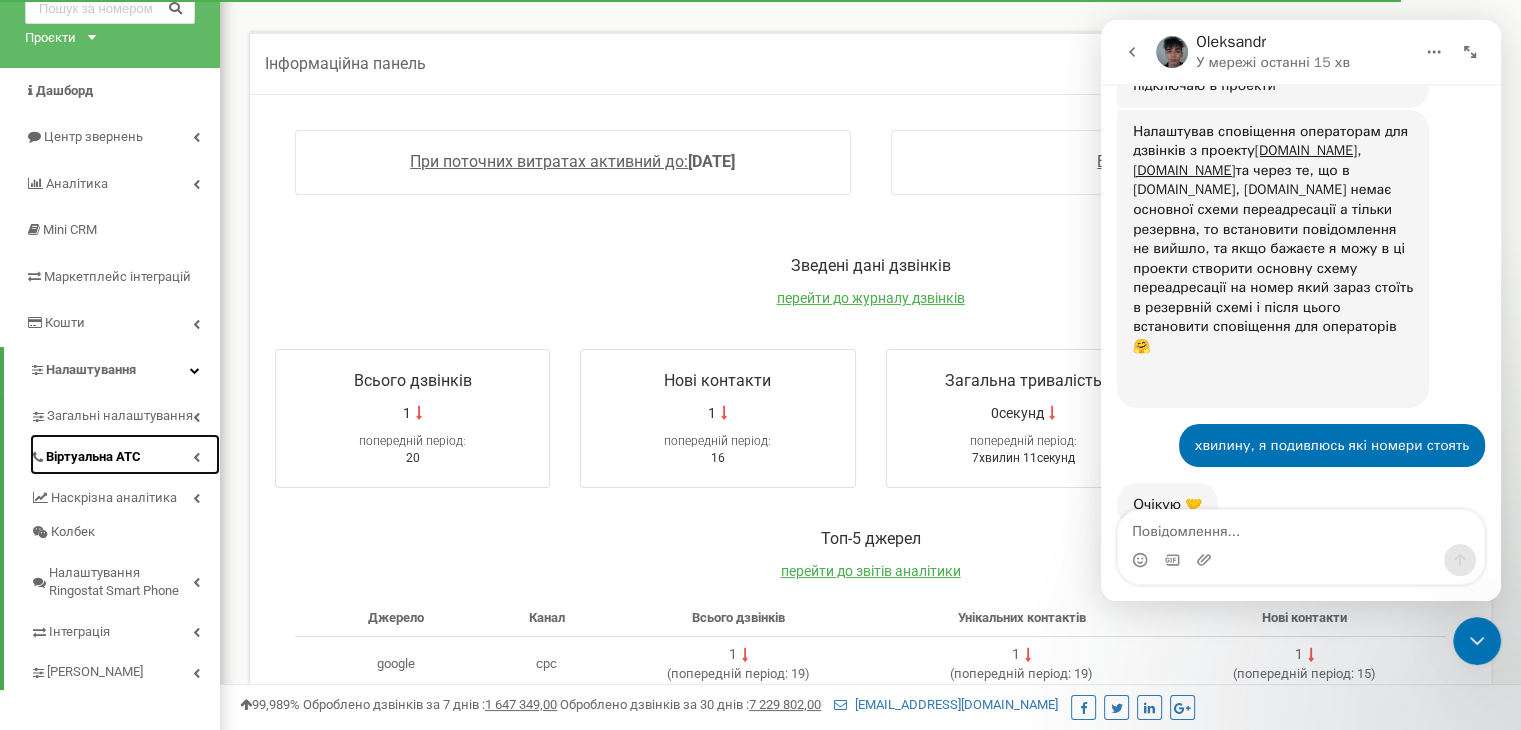 click on "Віртуальна АТС" at bounding box center (125, 454) 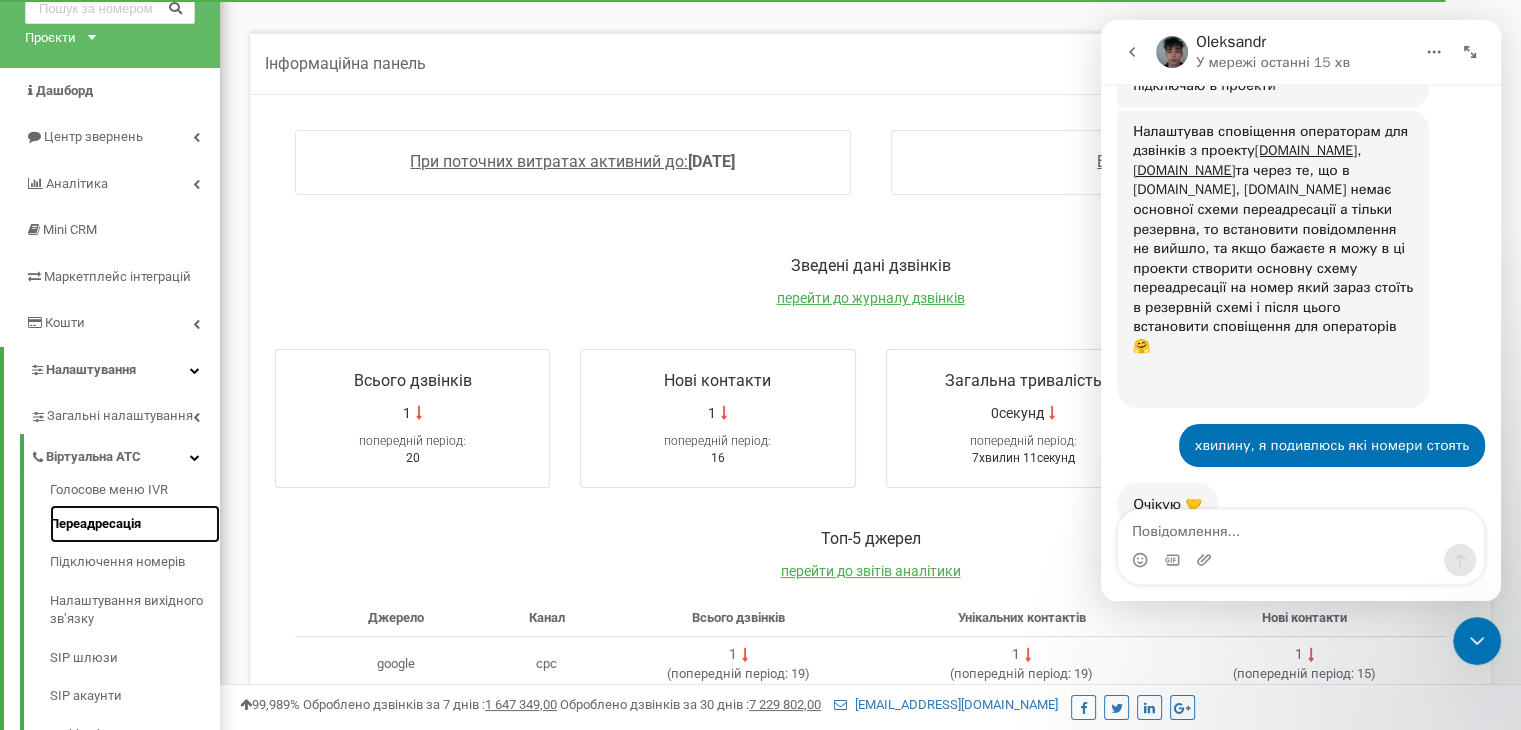 click on "Переадресація" at bounding box center (135, 524) 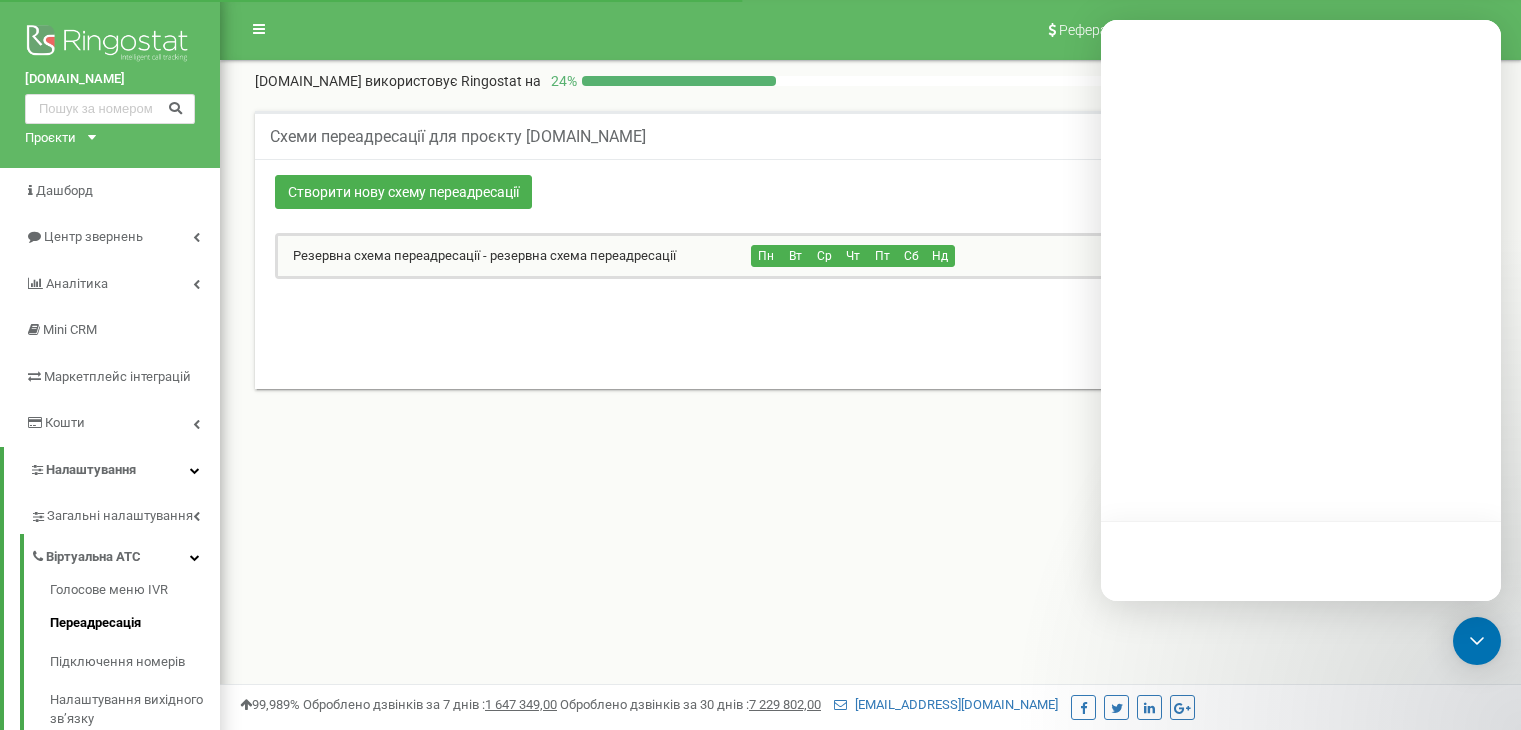 scroll, scrollTop: 0, scrollLeft: 0, axis: both 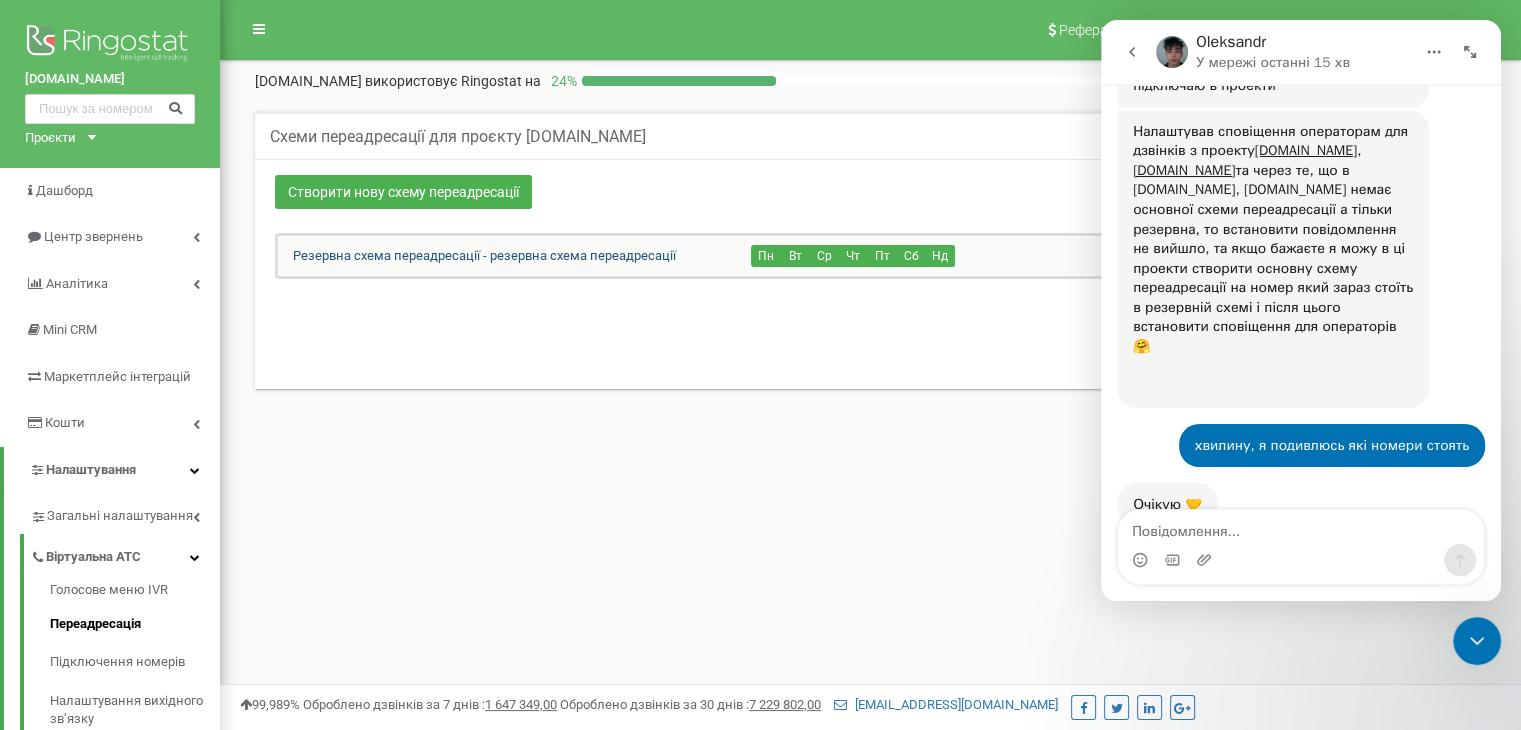 click on "Резервна схема переадресації - резервна схема переадресації" at bounding box center [477, 255] 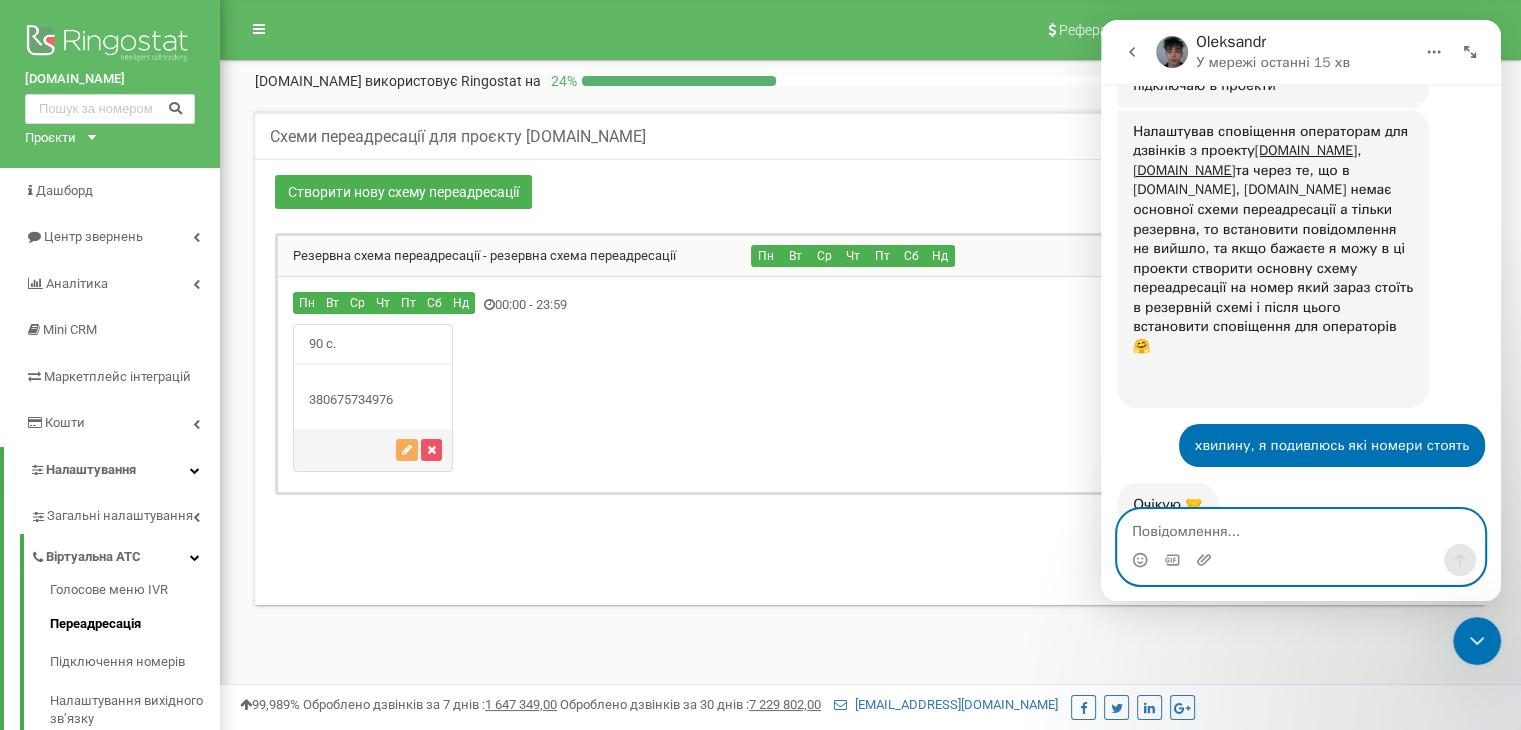 click at bounding box center [1301, 527] 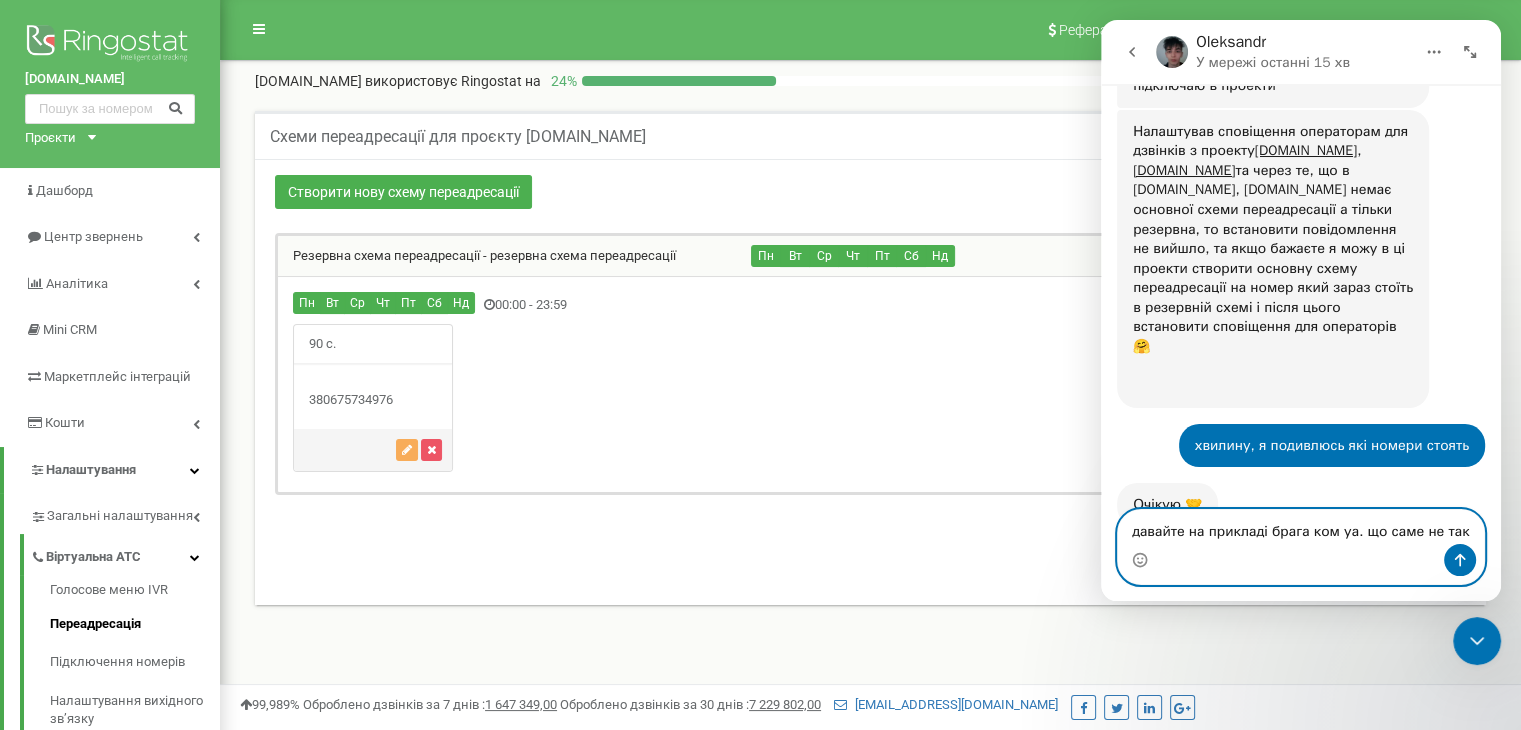 type on "давайте на прикладі брага ком уа. що саме не так?" 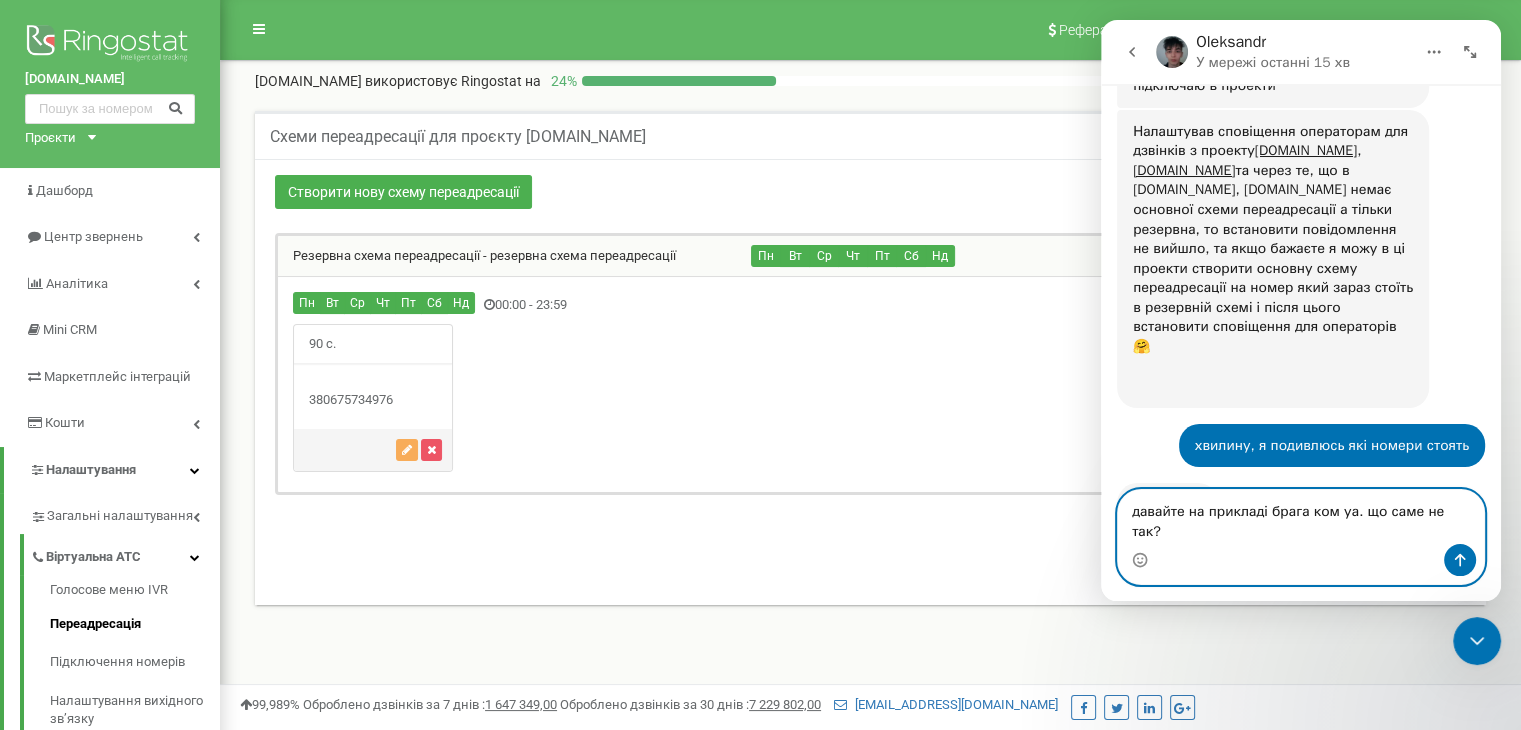 type 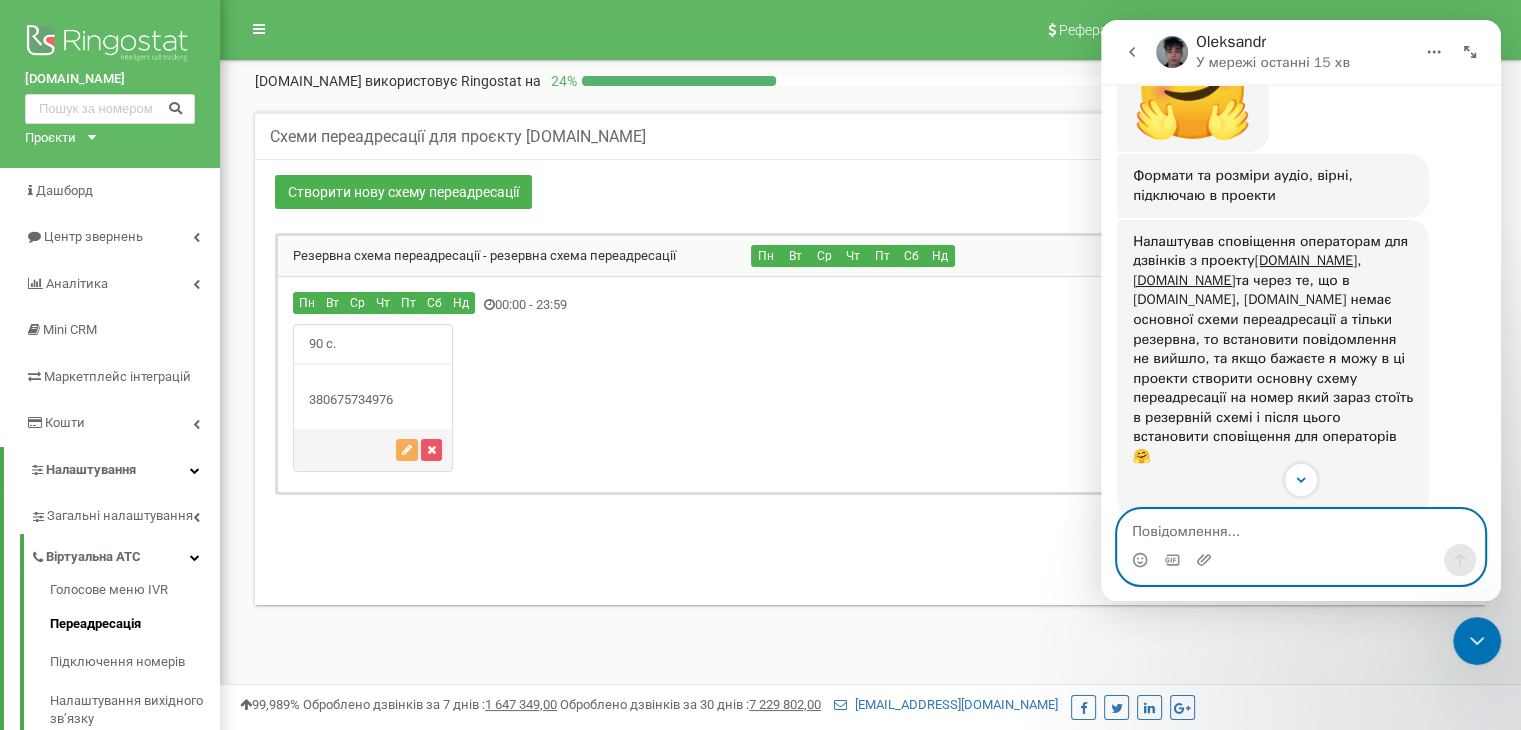 scroll, scrollTop: 3027, scrollLeft: 0, axis: vertical 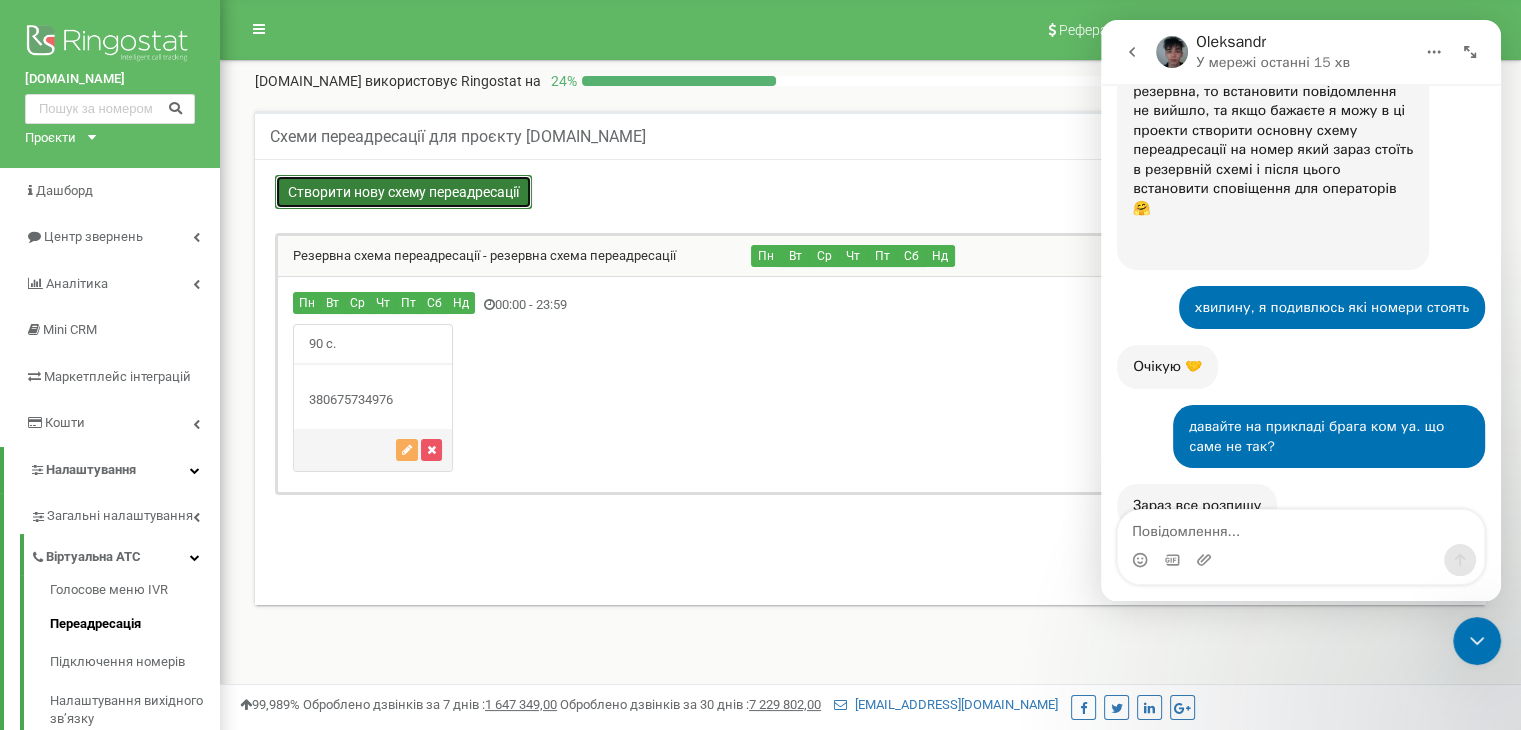 click on "Створити нову схему переадресації" at bounding box center [403, 192] 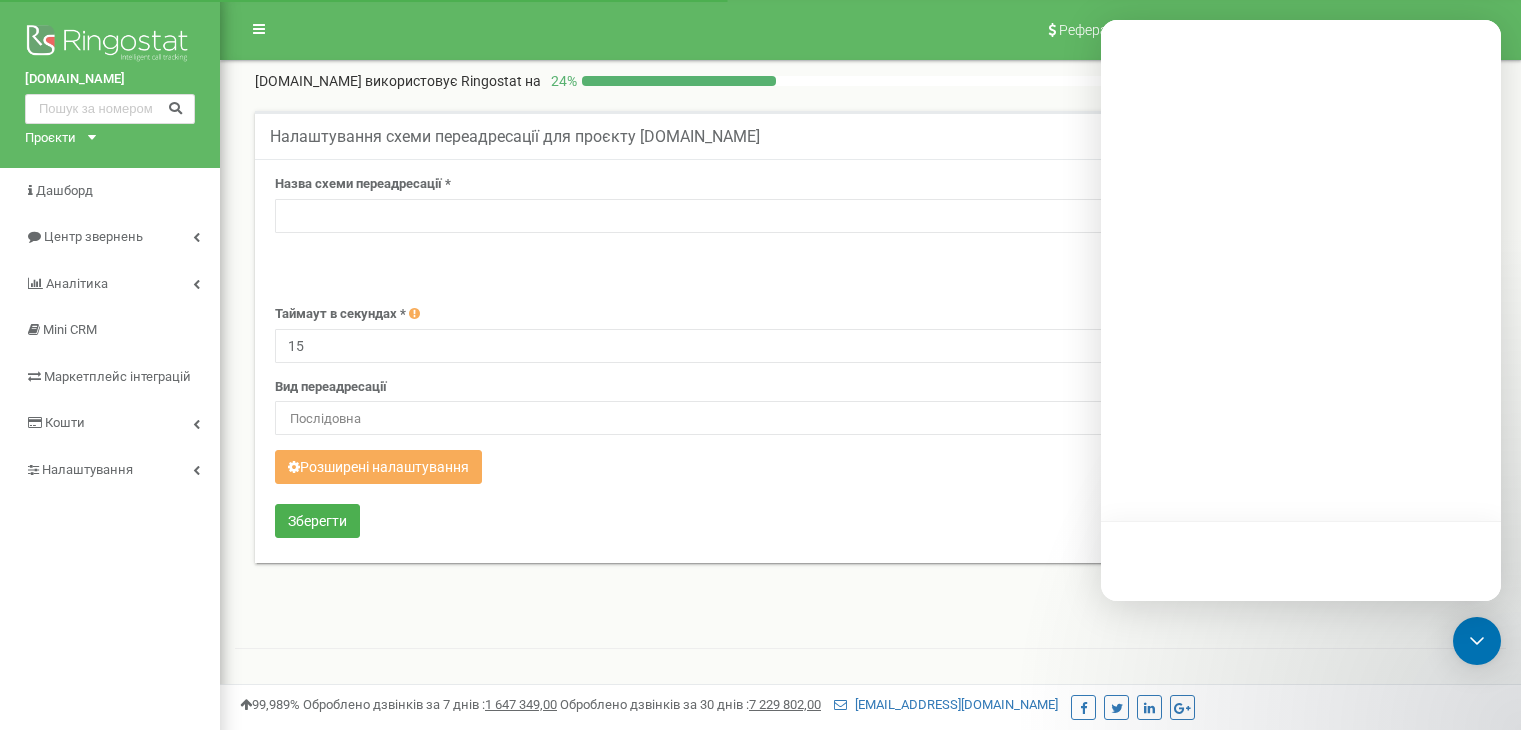 scroll, scrollTop: 0, scrollLeft: 0, axis: both 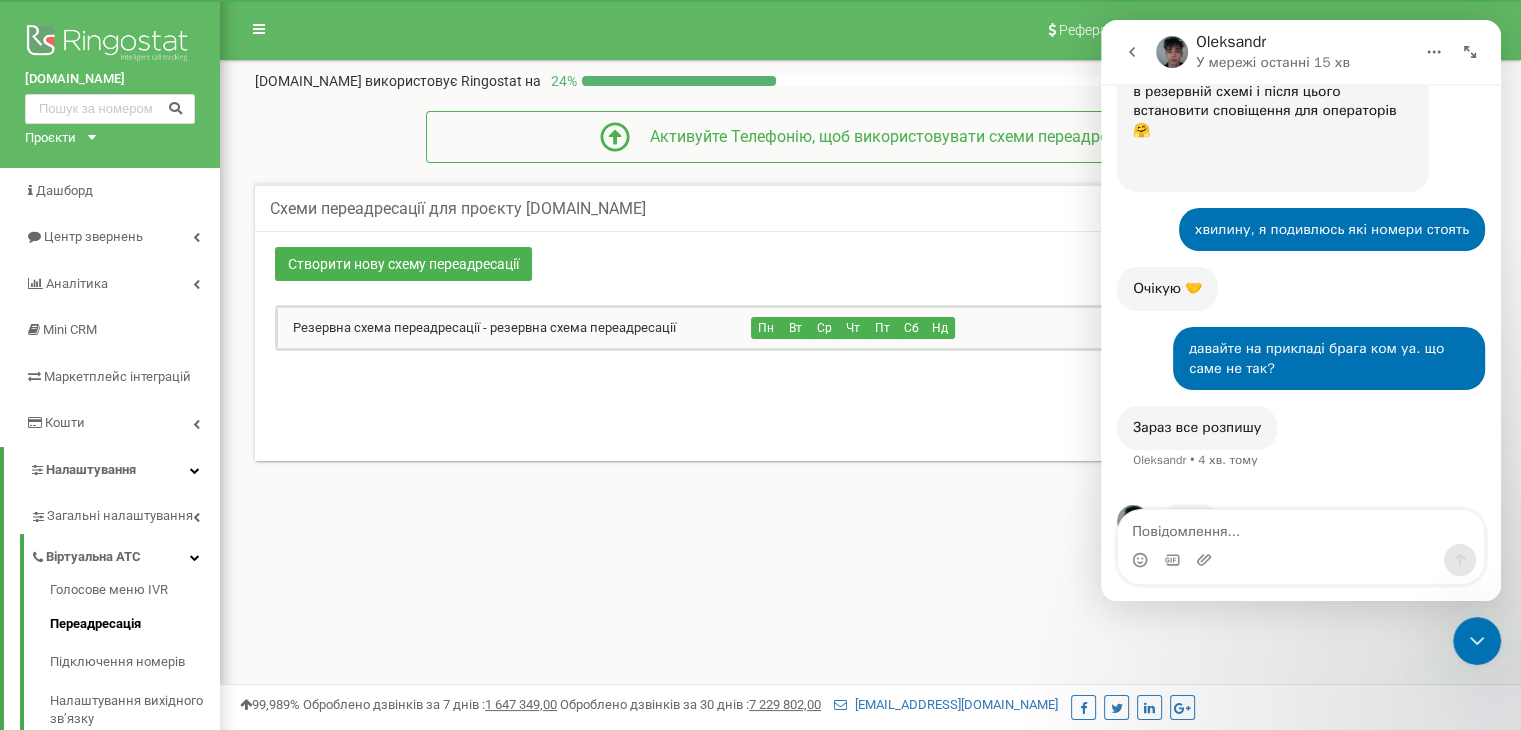 click at bounding box center [1301, 527] 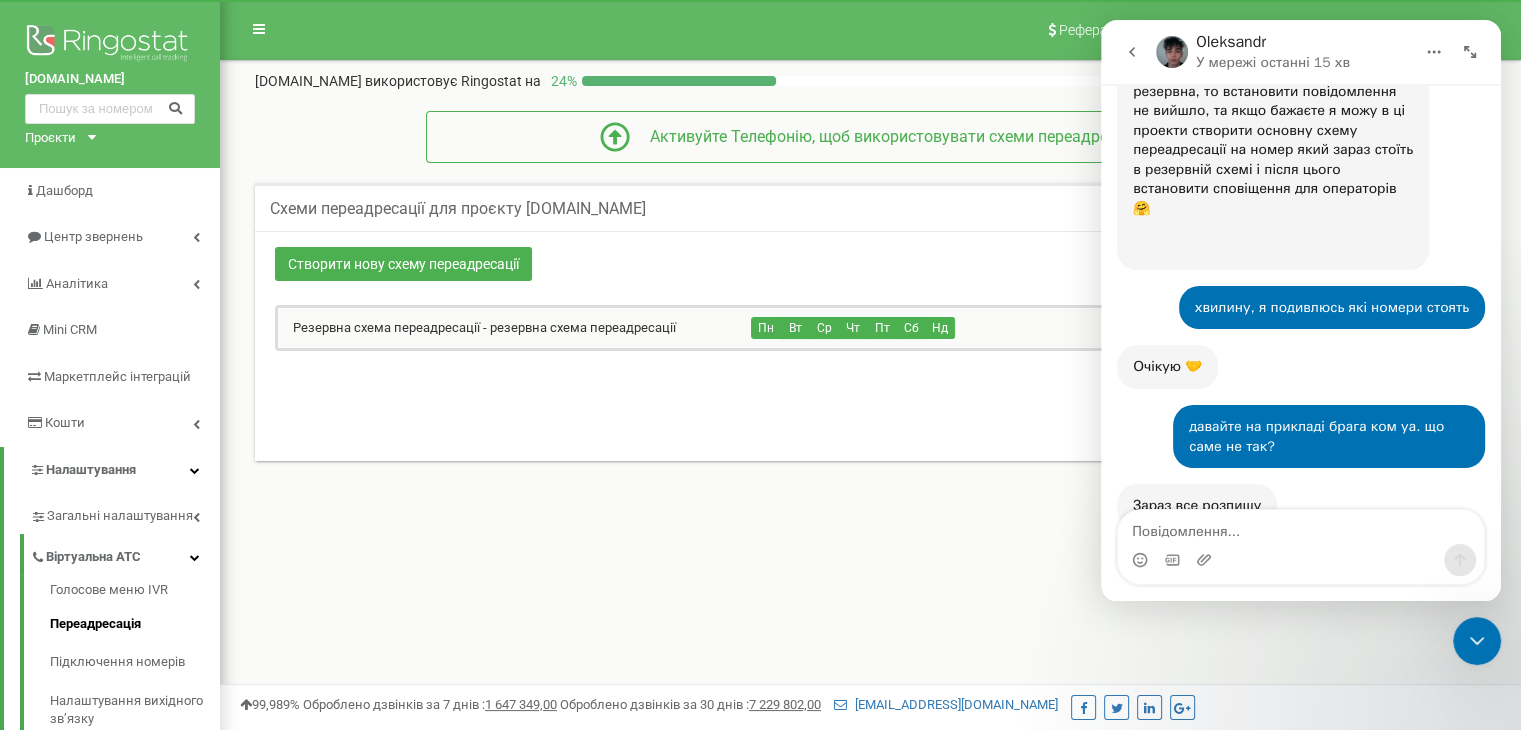 scroll, scrollTop: 3364, scrollLeft: 0, axis: vertical 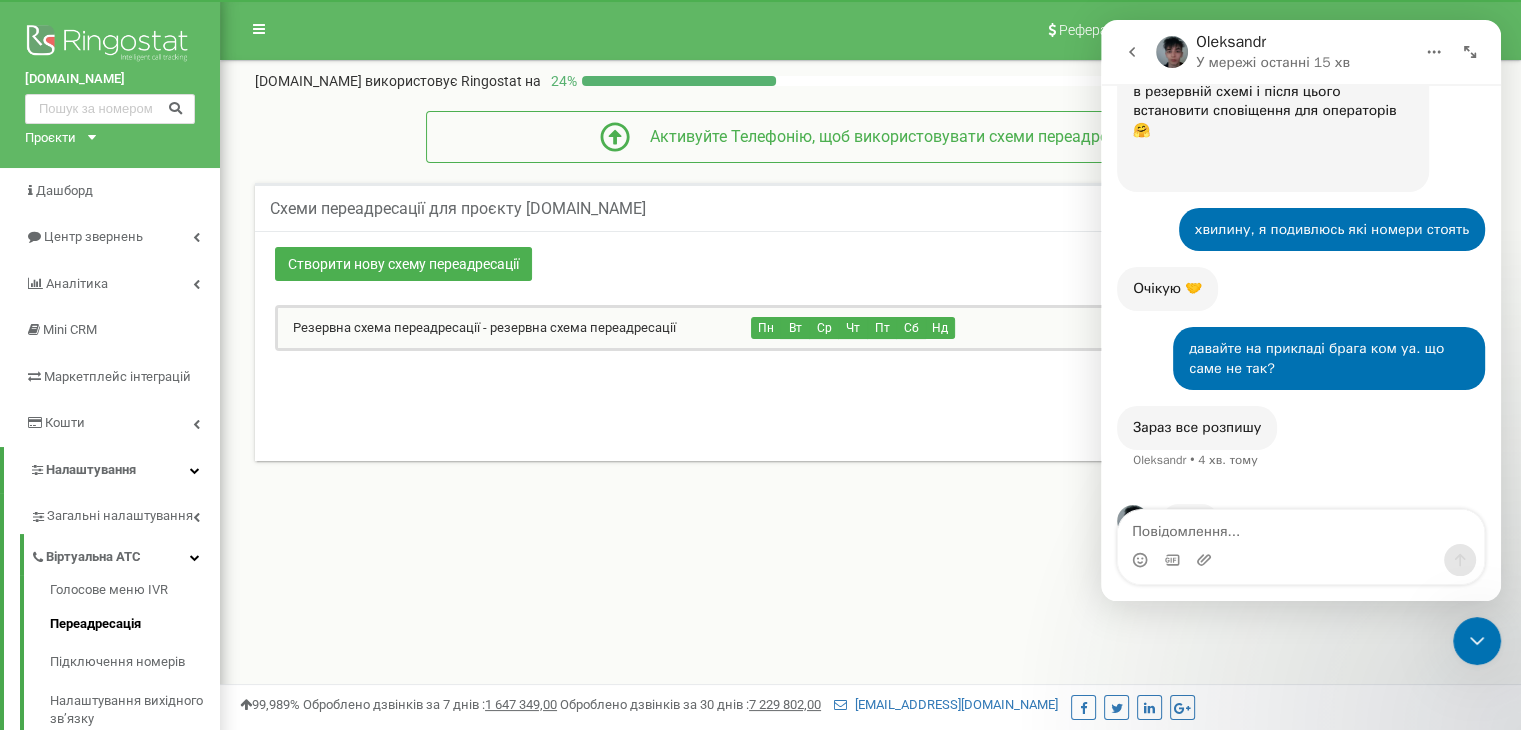 click 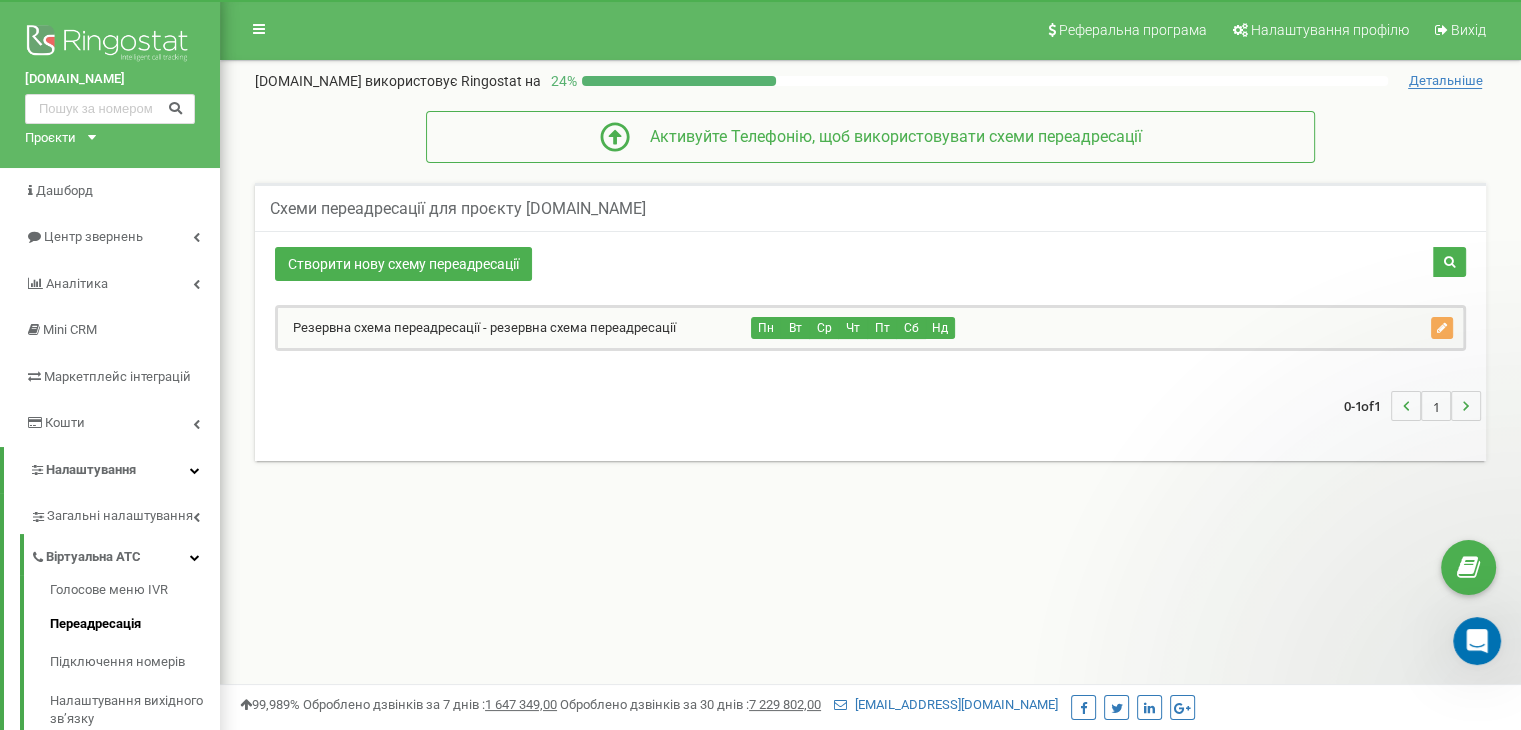 scroll, scrollTop: 0, scrollLeft: 0, axis: both 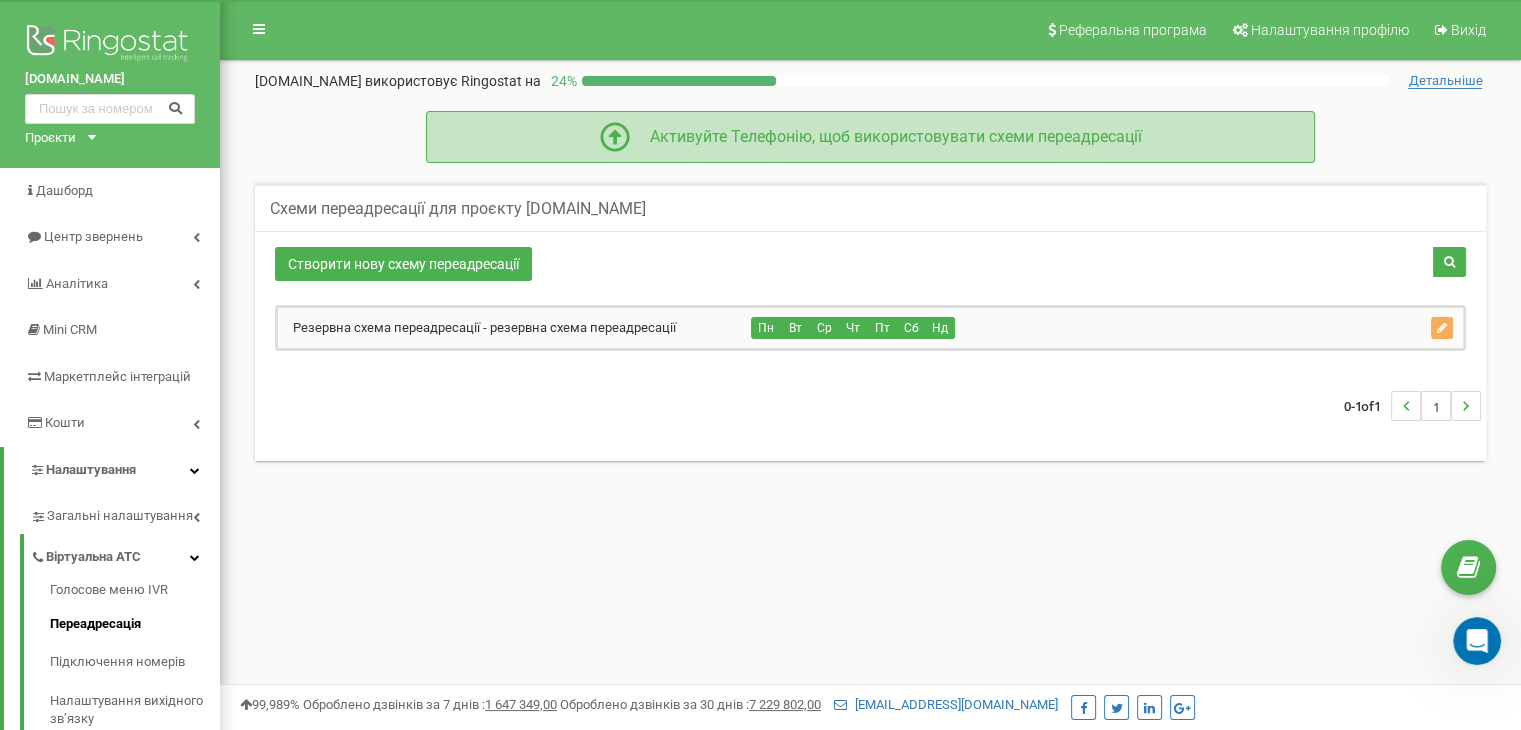 click on "Активуйте Телефонію, щоб використовувати схеми переадресації" at bounding box center [886, 137] 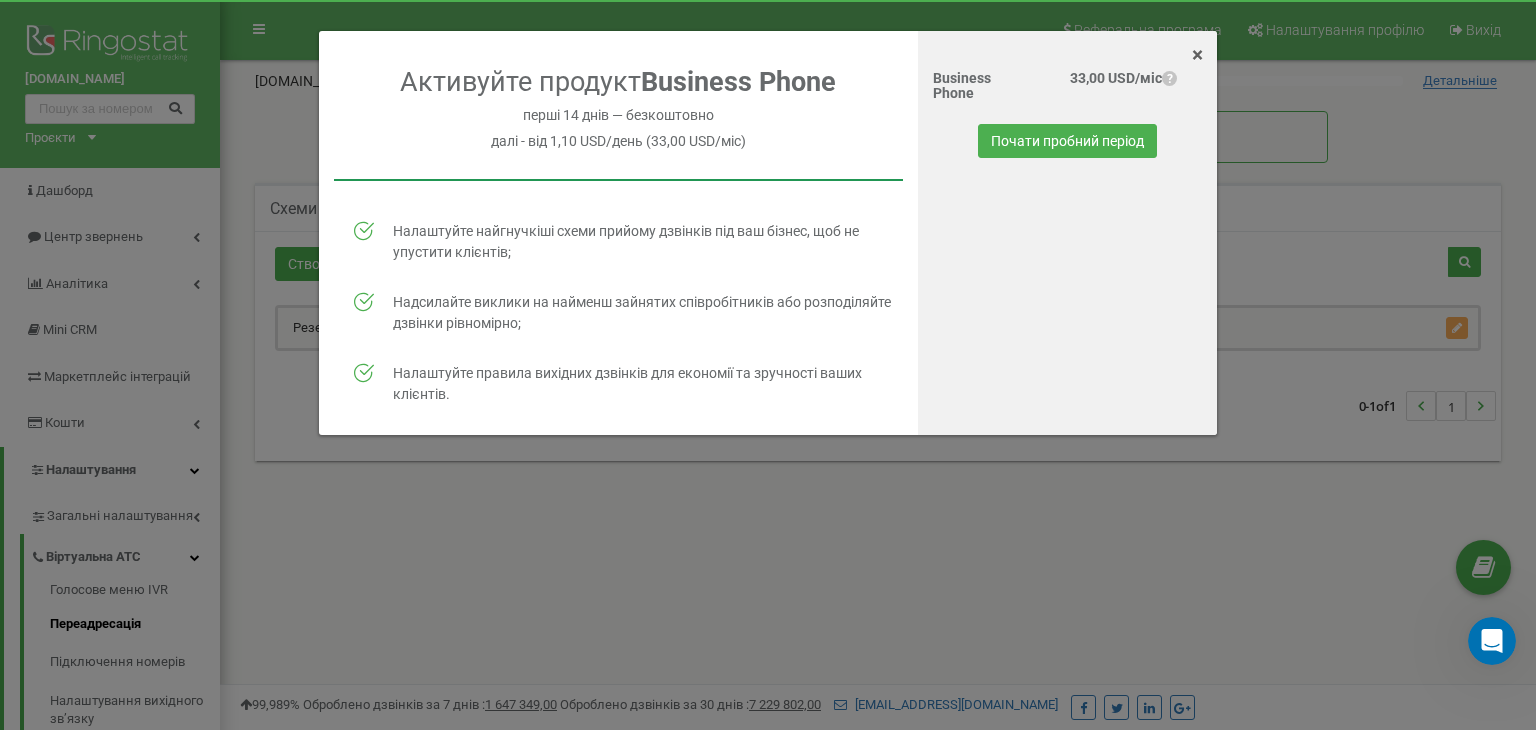 click on "×" at bounding box center [1197, 55] 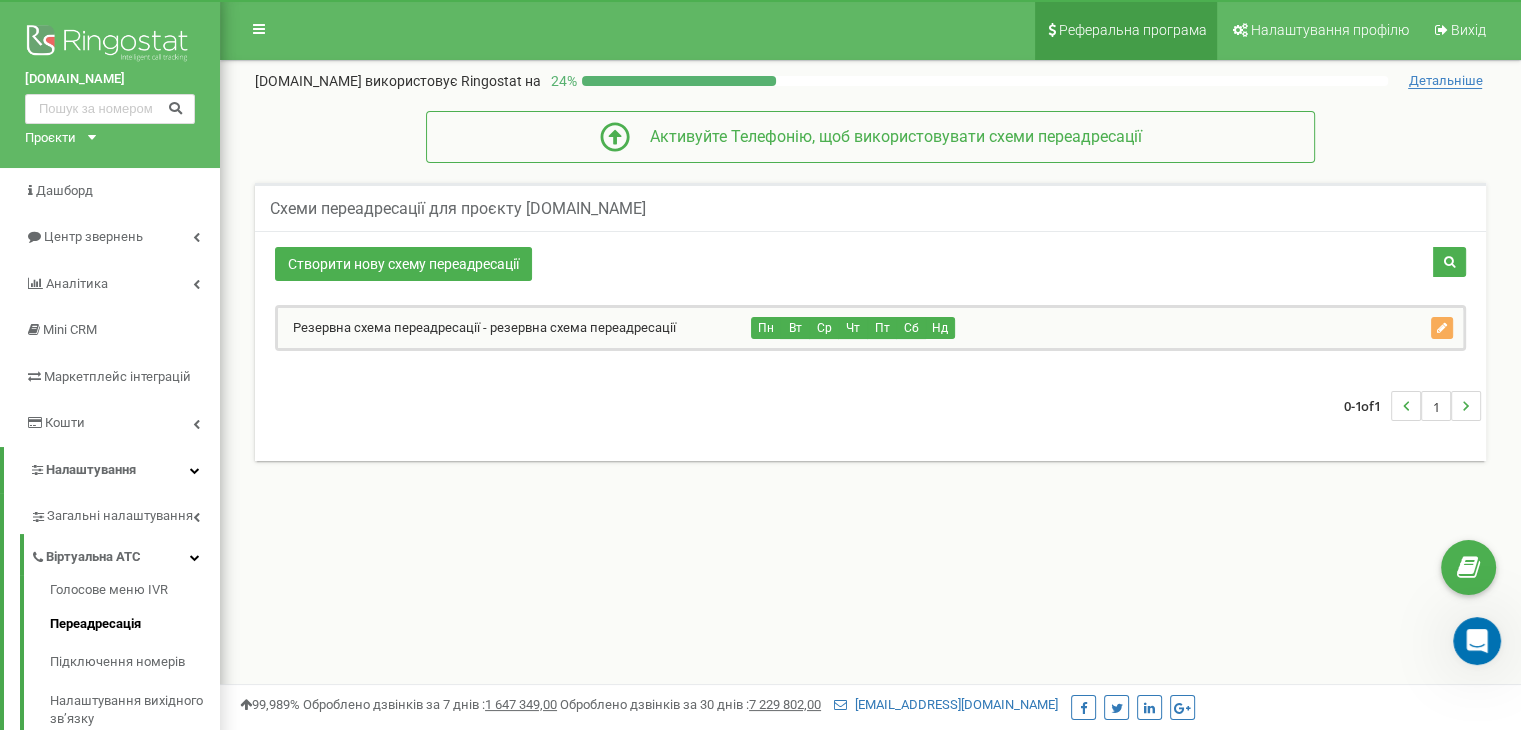 scroll, scrollTop: 3286, scrollLeft: 0, axis: vertical 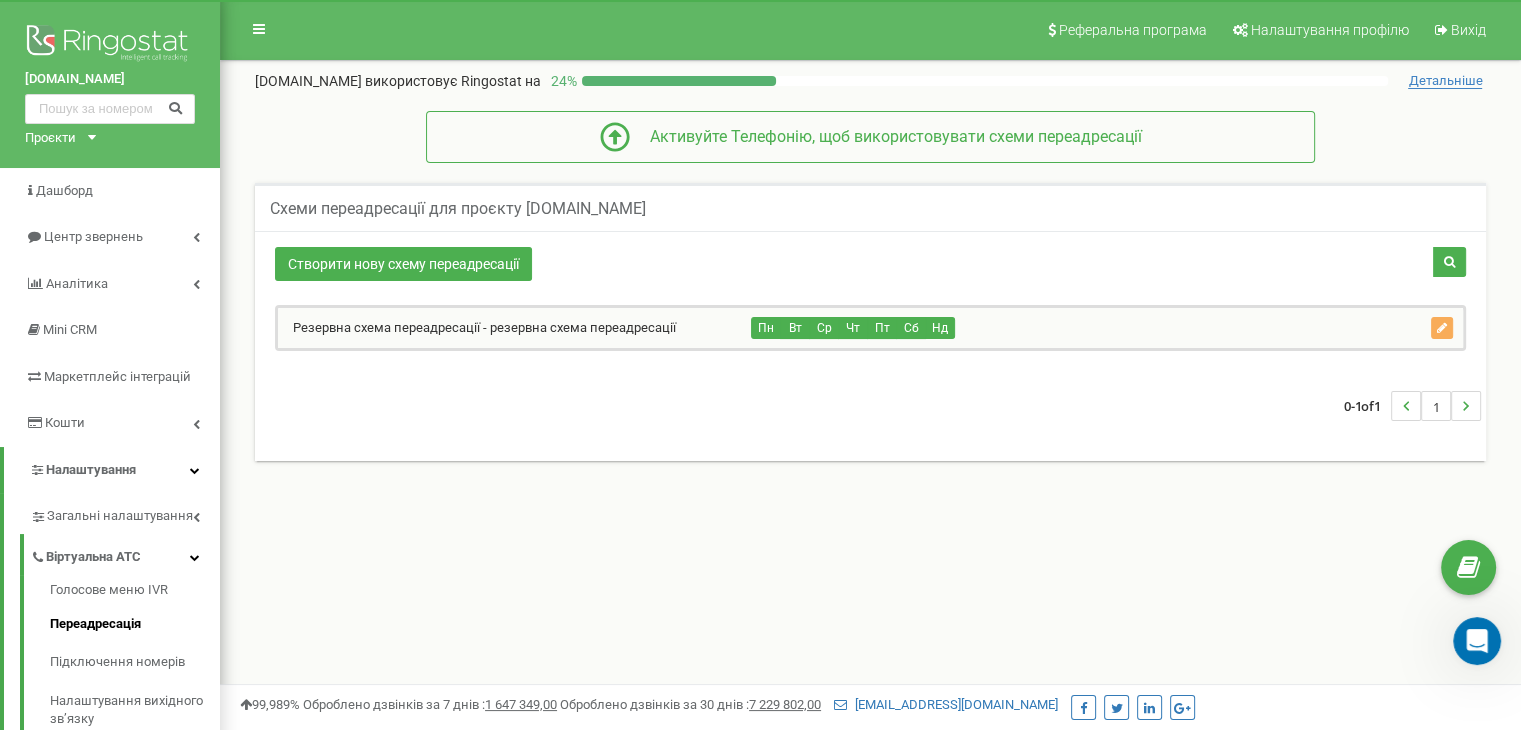 click 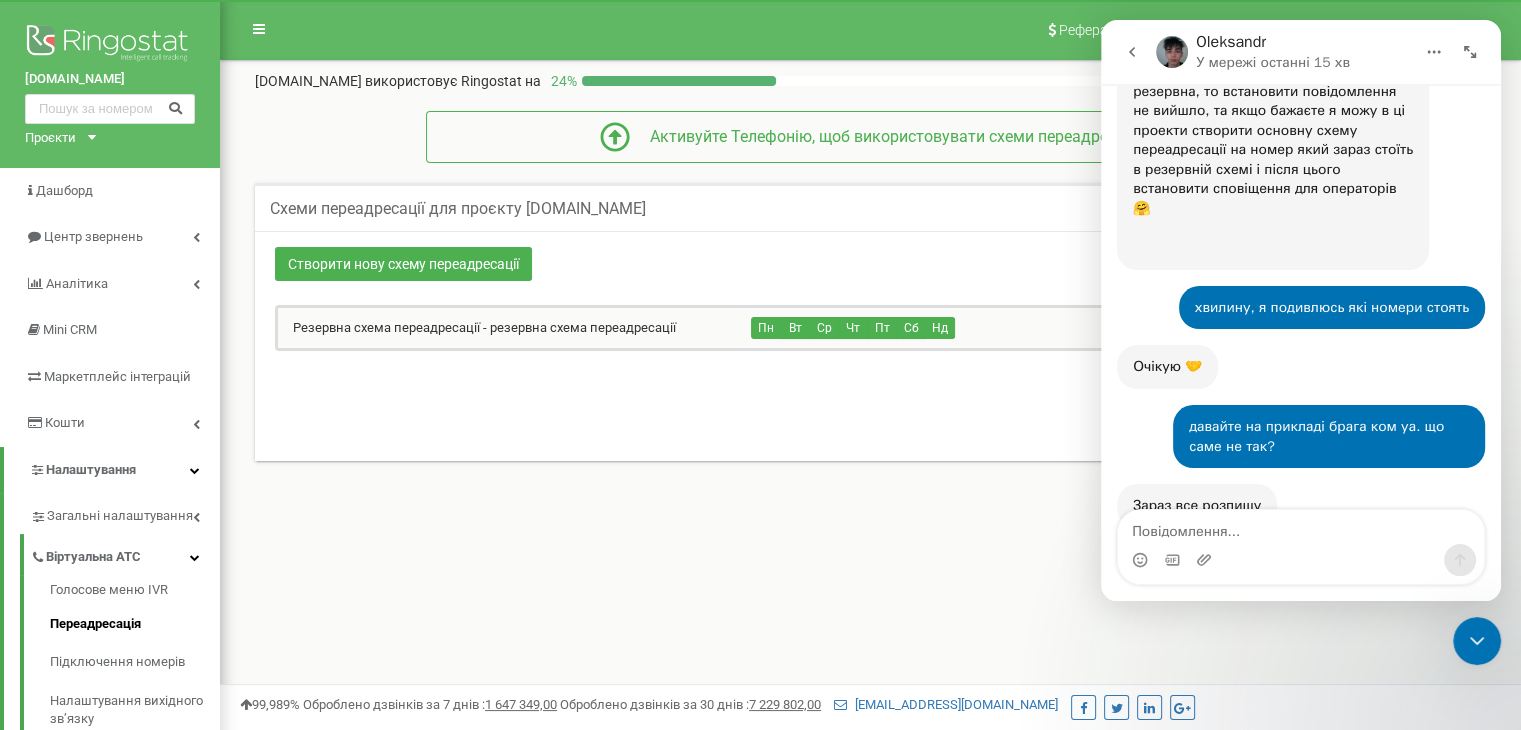scroll, scrollTop: 3364, scrollLeft: 0, axis: vertical 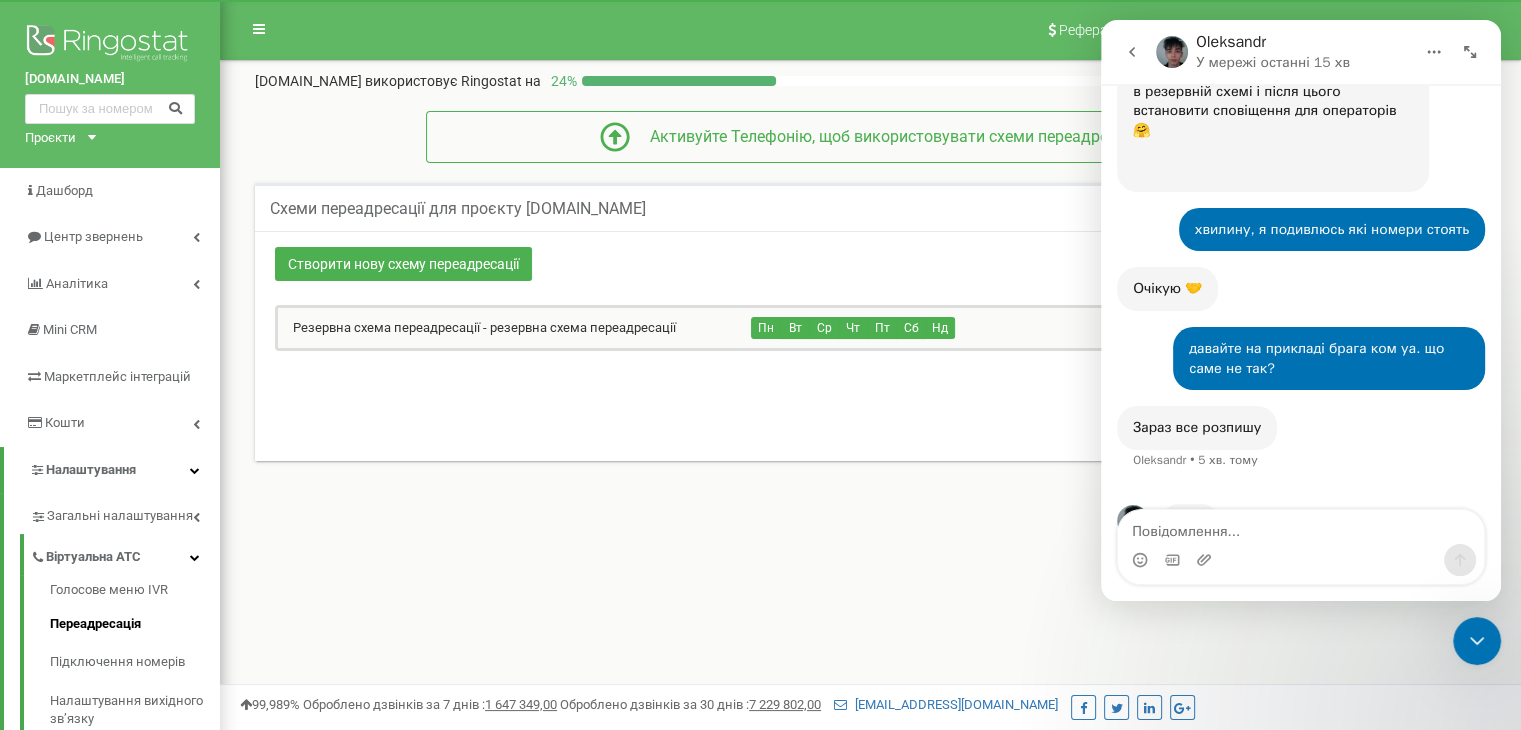 click at bounding box center (1301, 527) 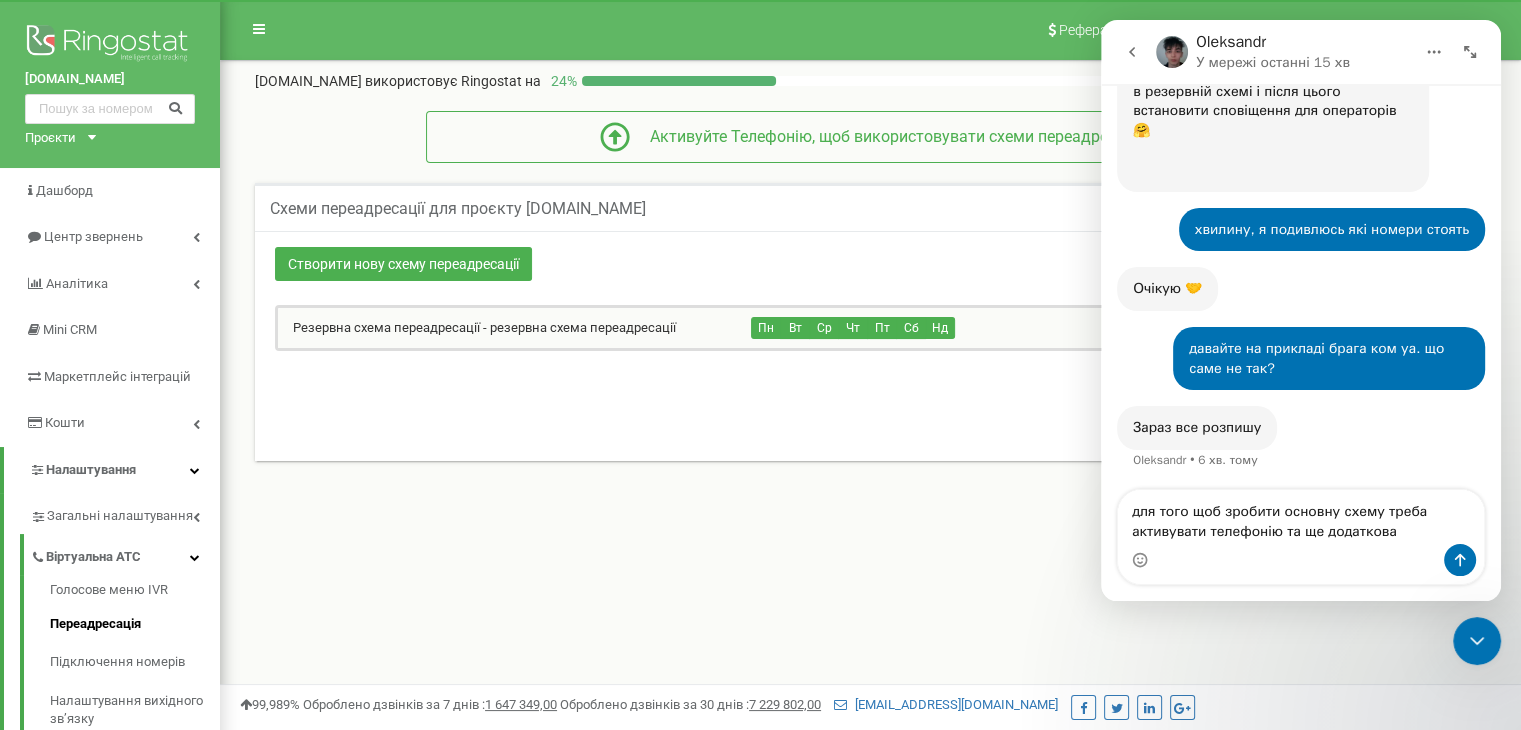 scroll, scrollTop: 3384, scrollLeft: 0, axis: vertical 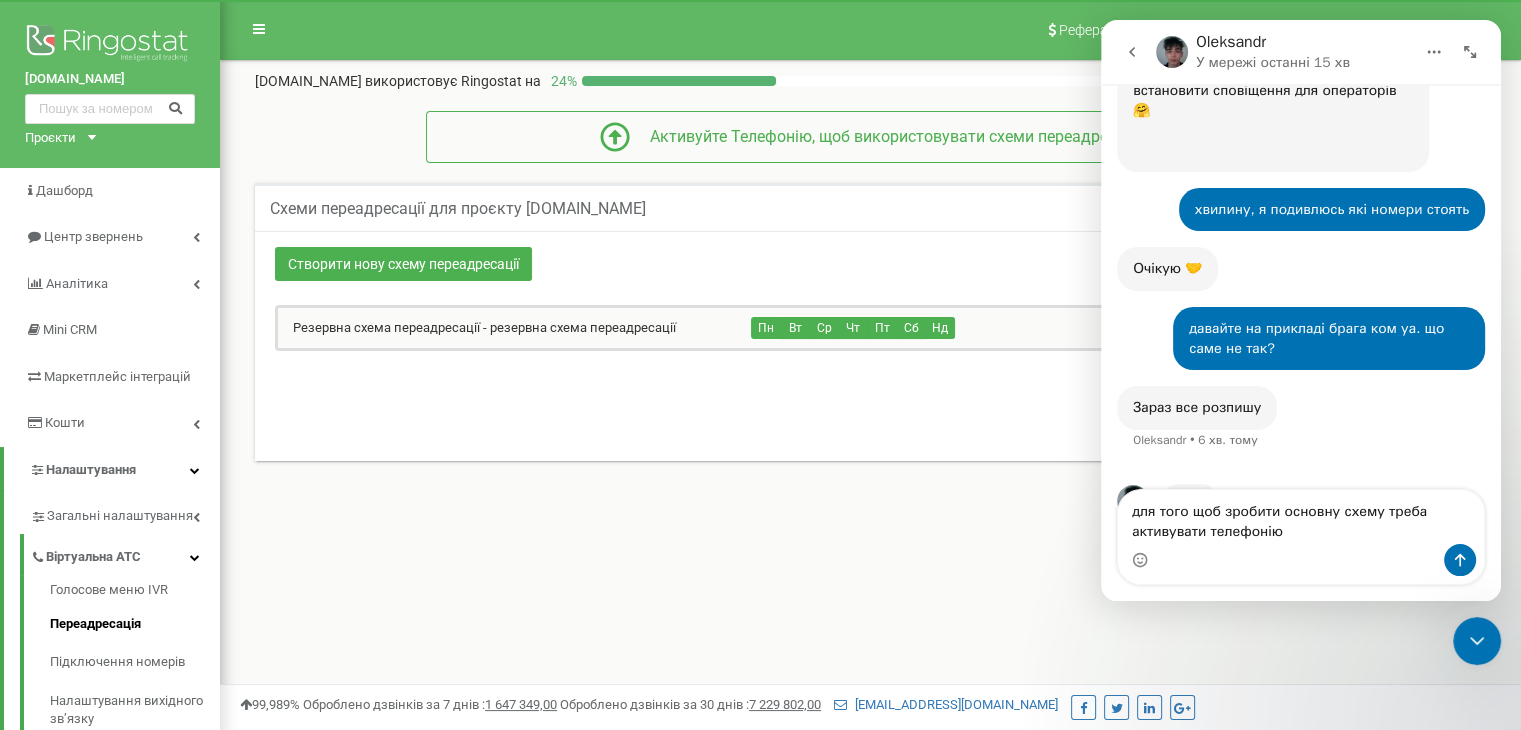 type on "для того щоб зробити основну схему треба активувати телефонію ?" 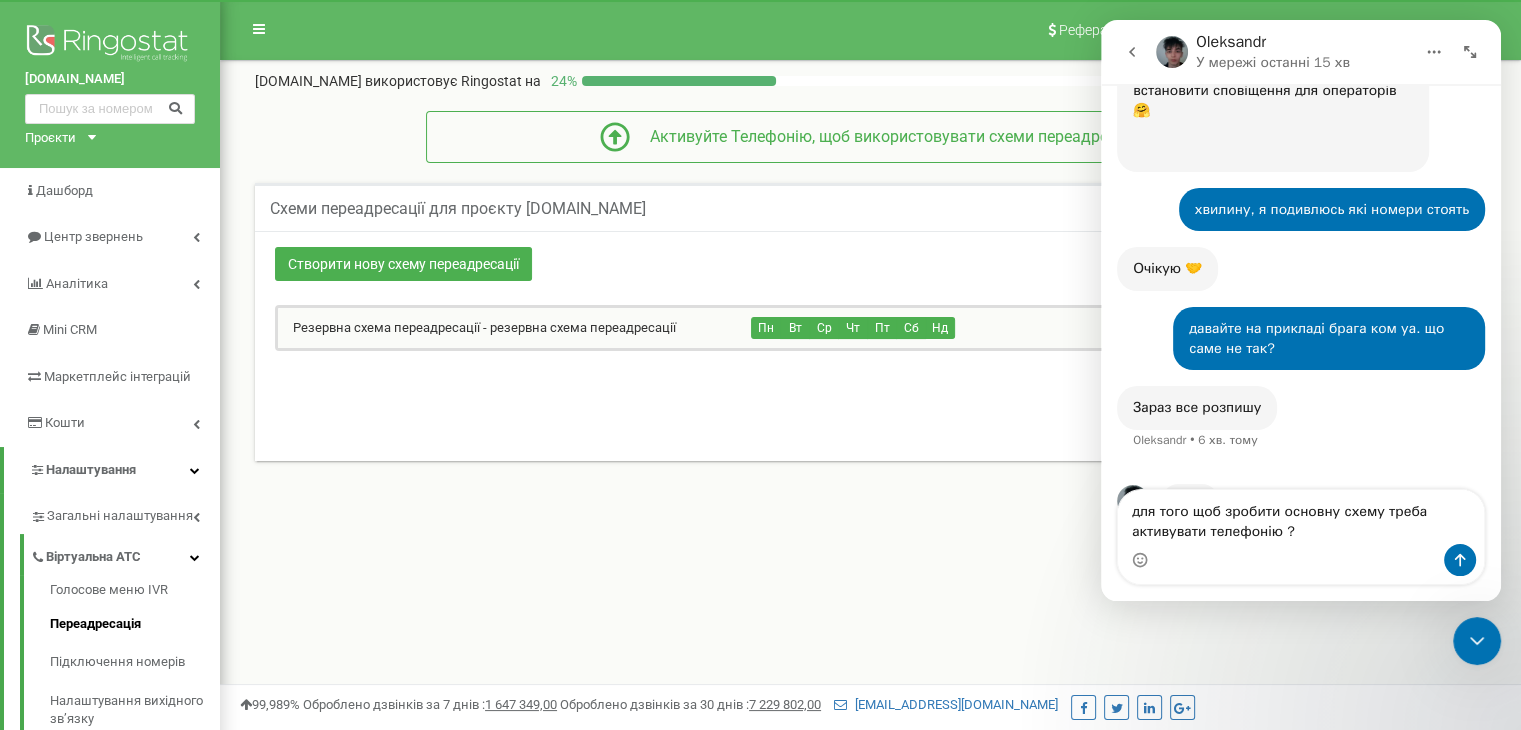 type 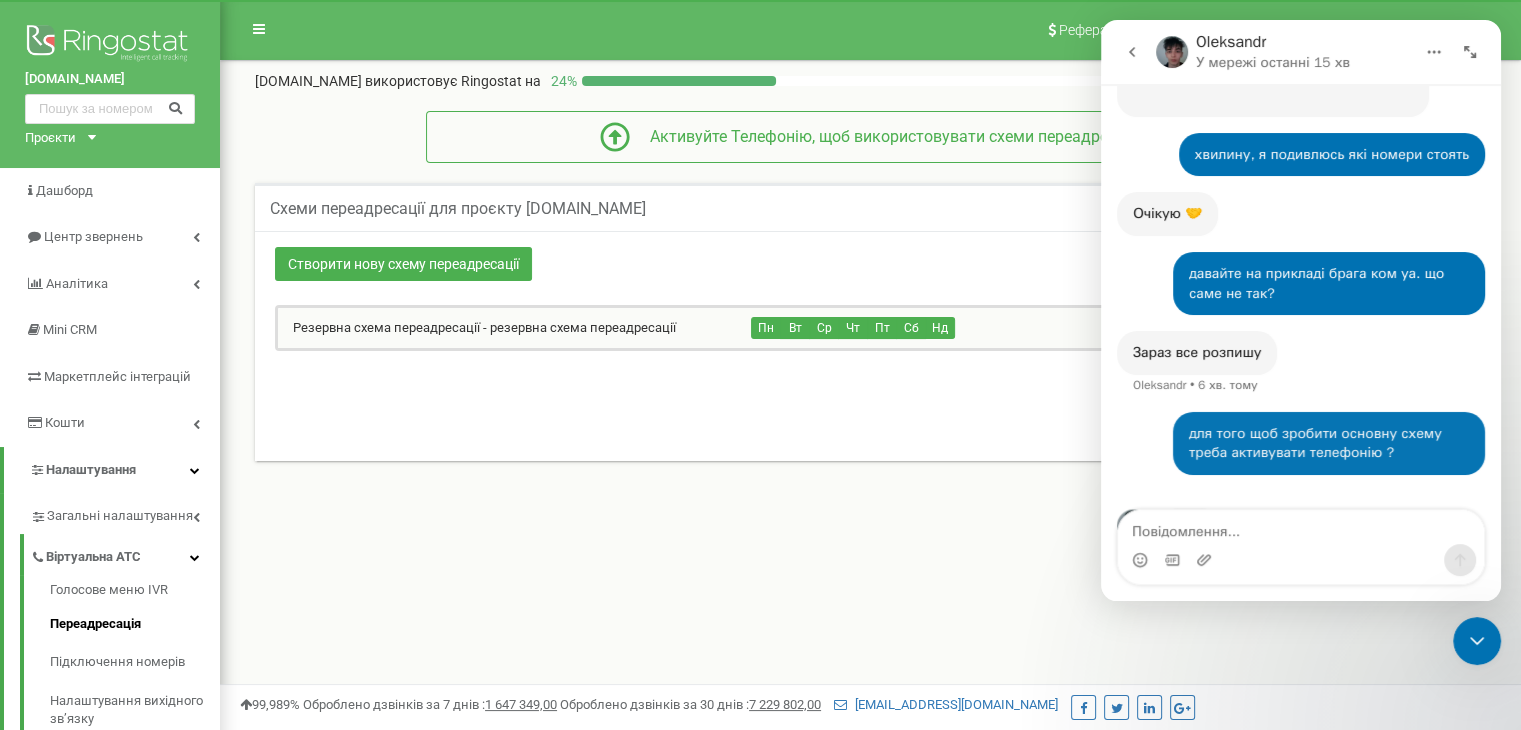 scroll, scrollTop: 3443, scrollLeft: 0, axis: vertical 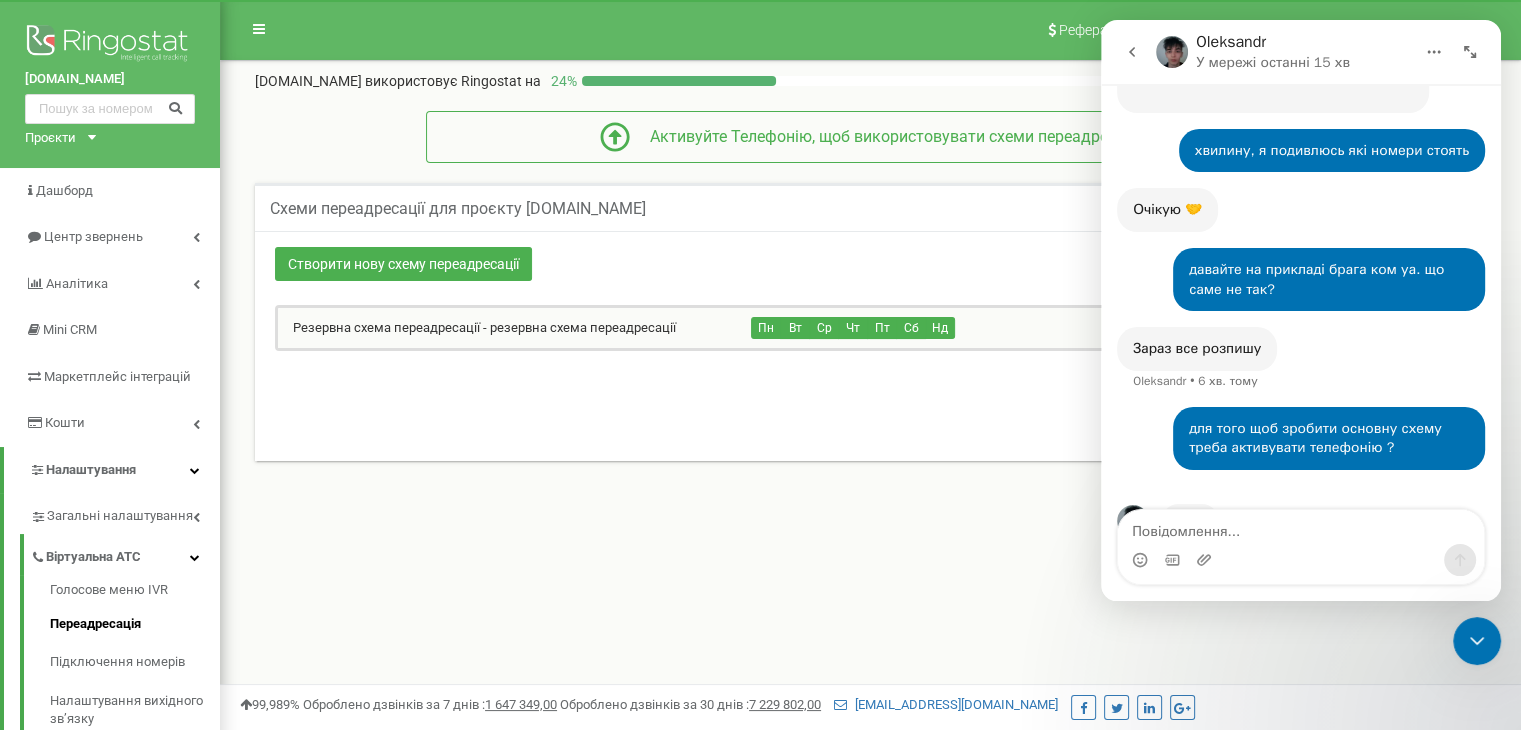 click 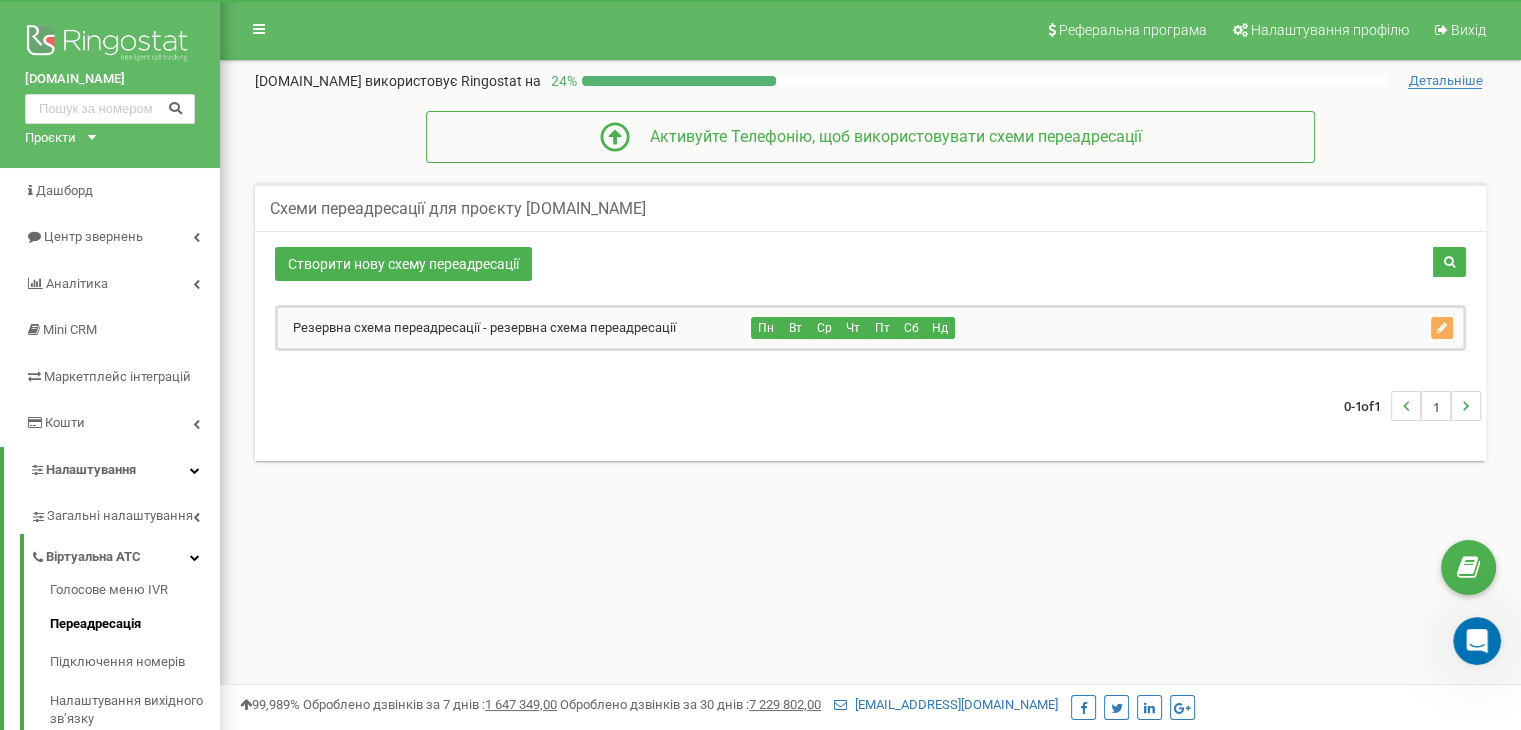 scroll, scrollTop: 3365, scrollLeft: 0, axis: vertical 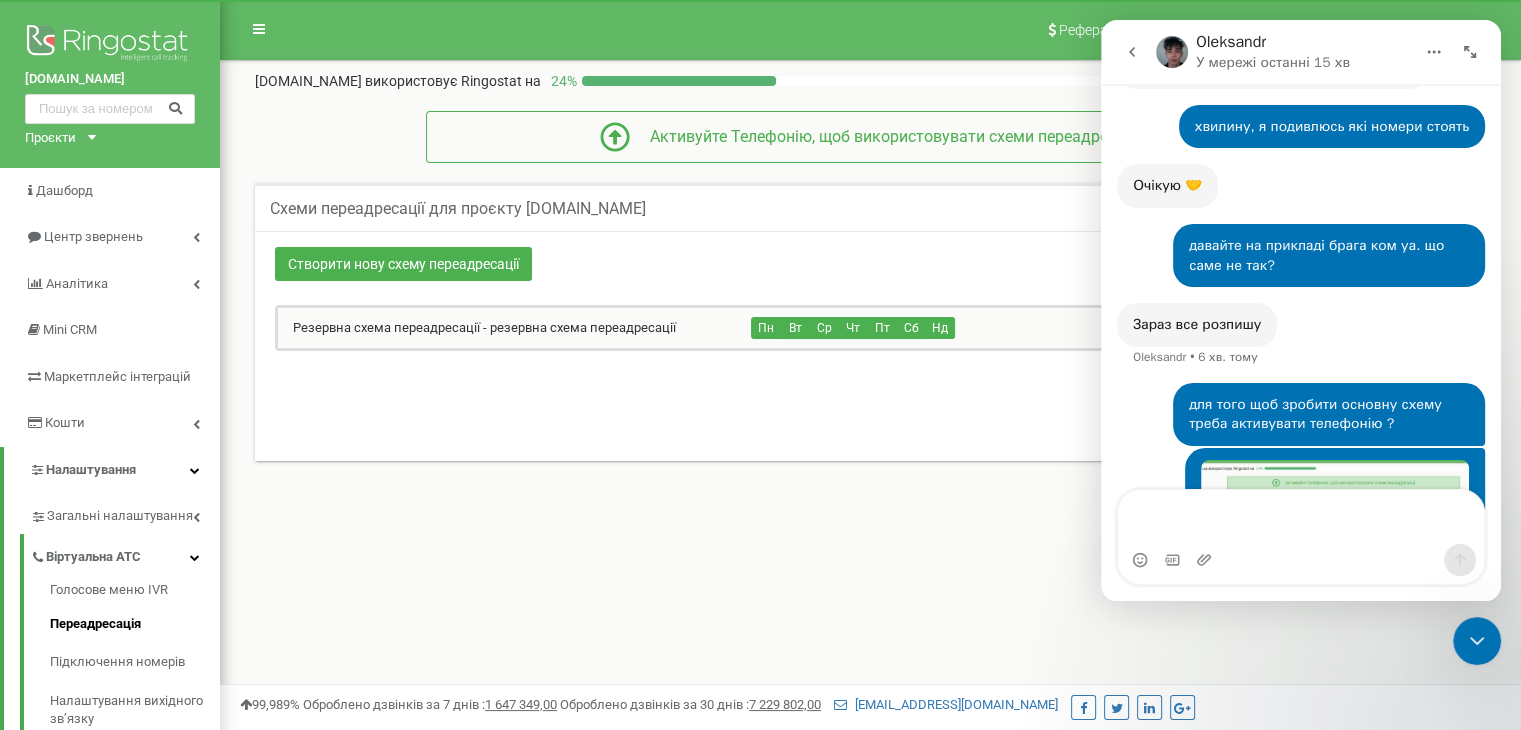 click at bounding box center [1301, 517] 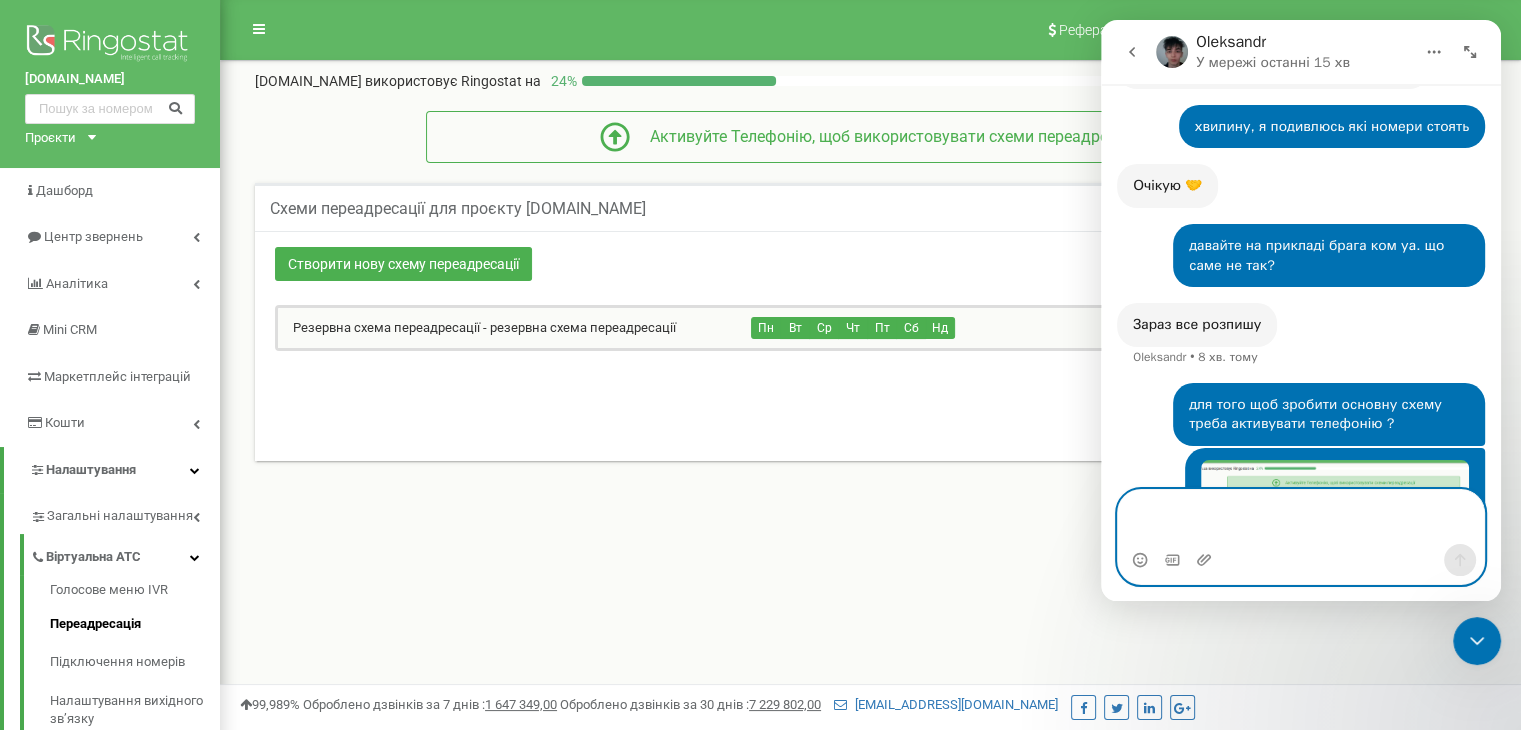 scroll, scrollTop: 200, scrollLeft: 0, axis: vertical 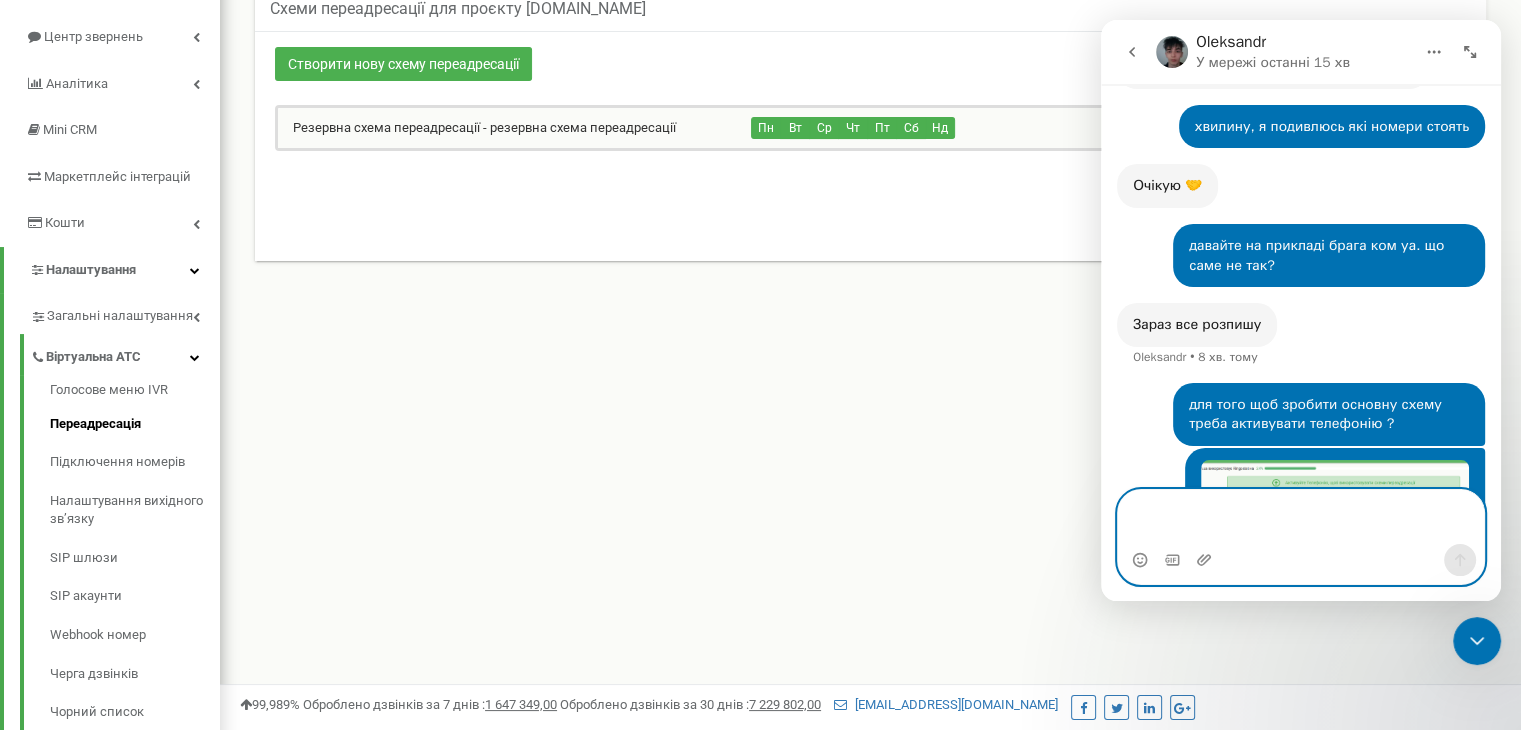 click at bounding box center (1301, 517) 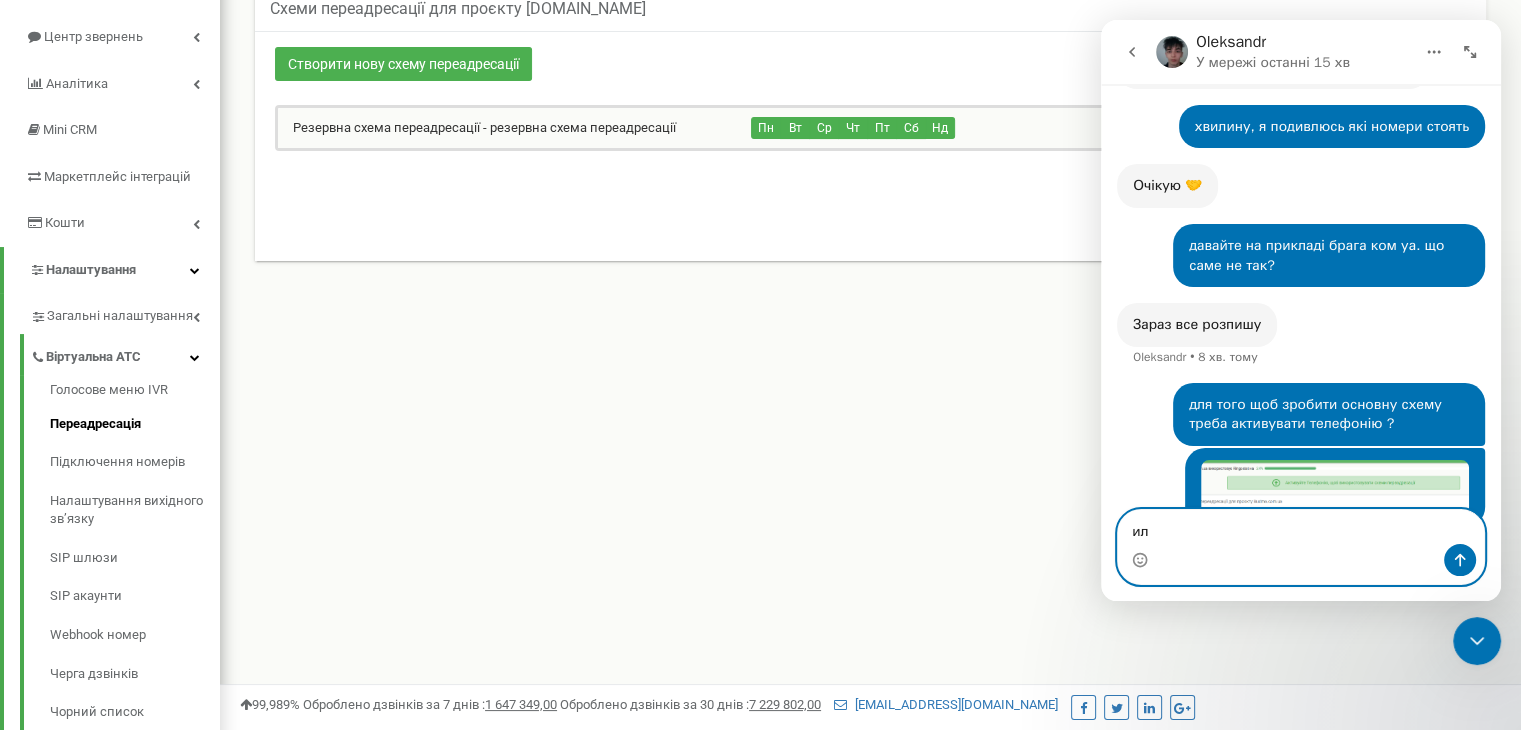 type on "и" 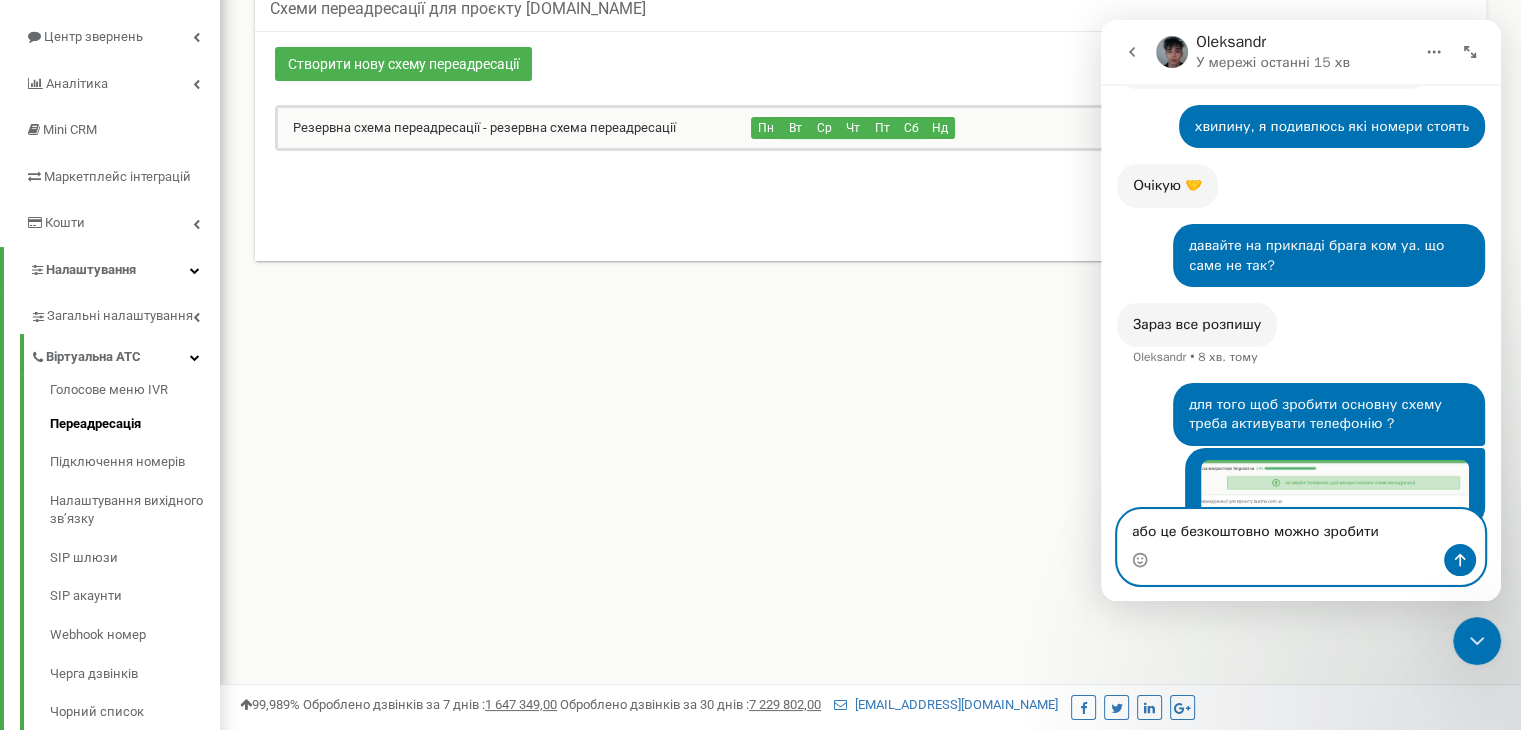 type on "або це безкоштовно можно зробити?" 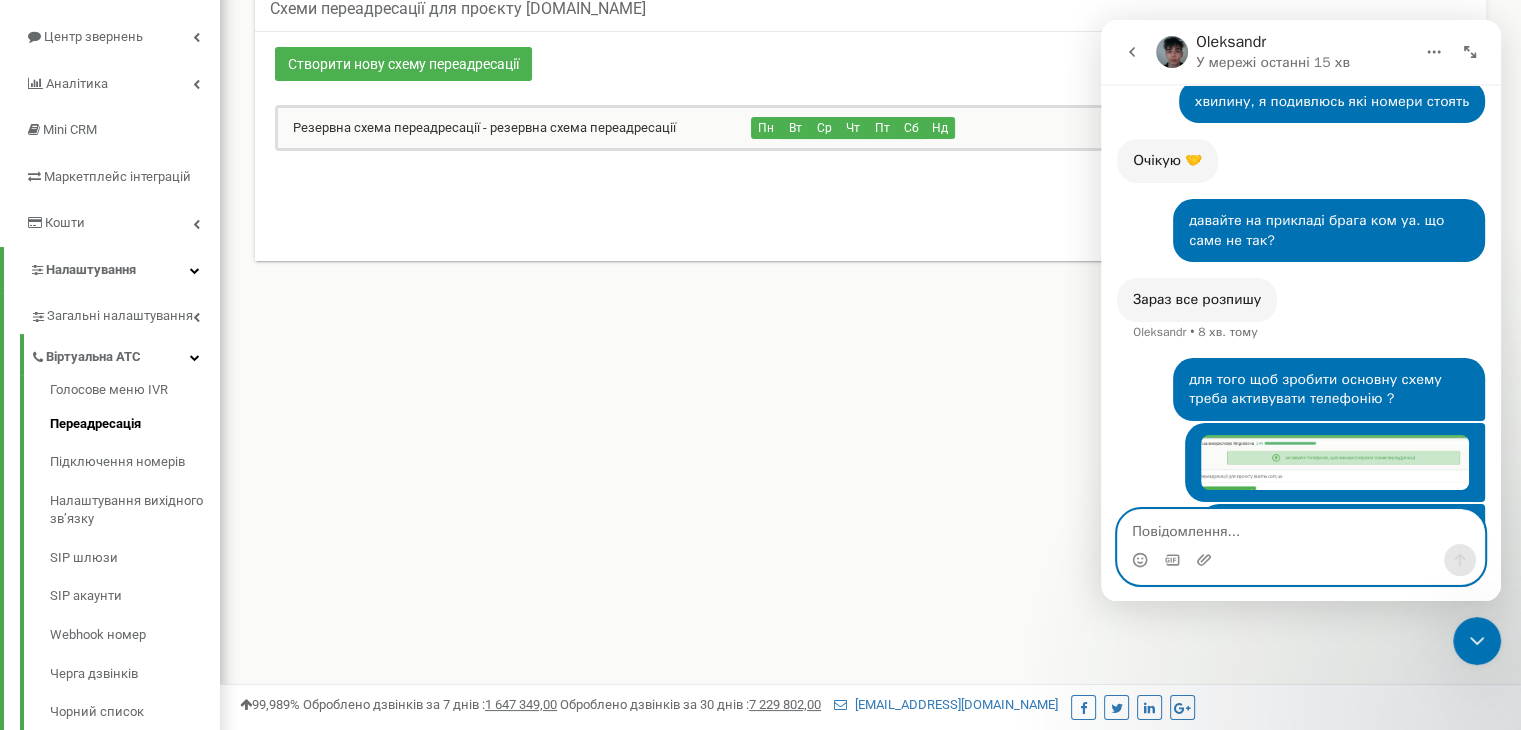 scroll, scrollTop: 3512, scrollLeft: 0, axis: vertical 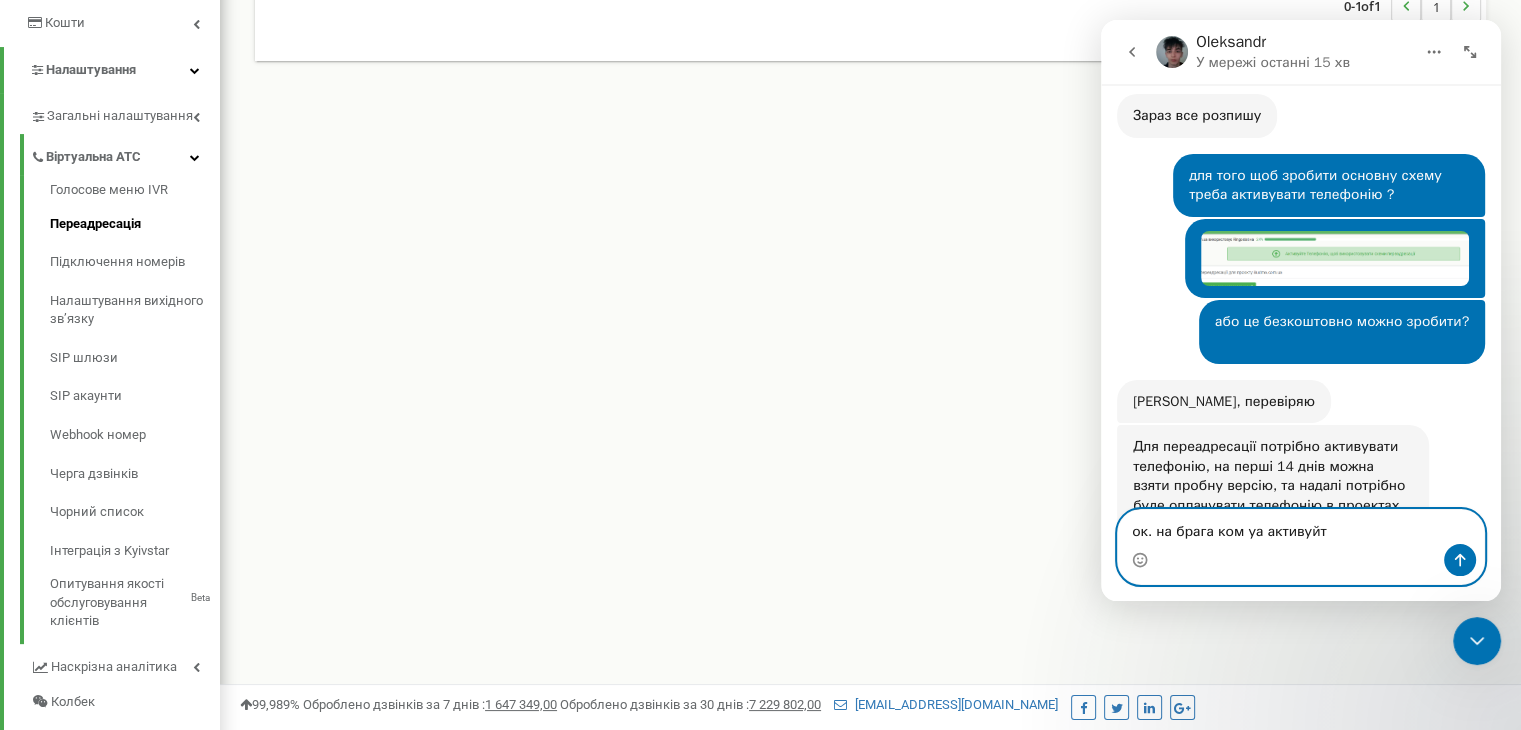 type on "ок. на брага ком уа активуйте" 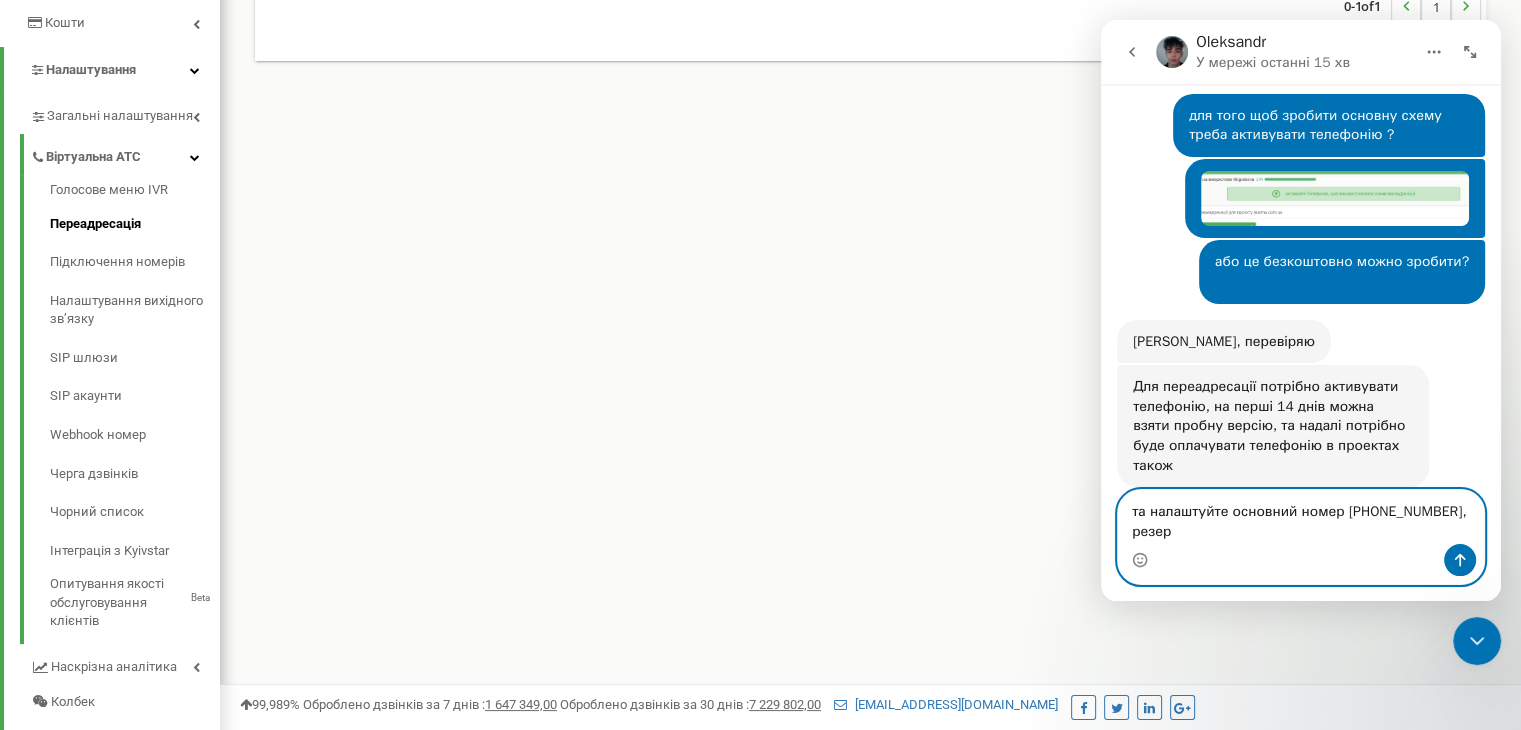 scroll, scrollTop: 3756, scrollLeft: 0, axis: vertical 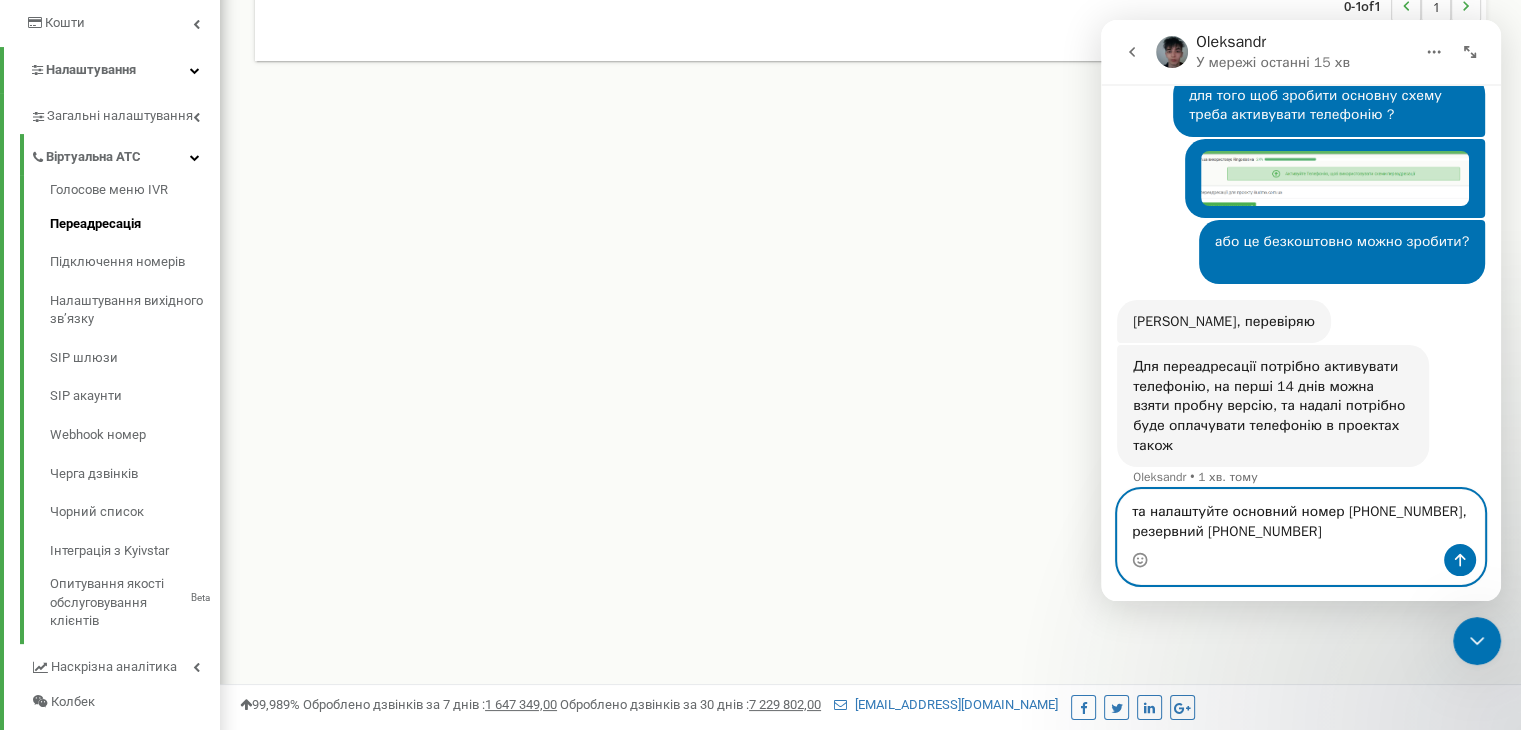 type on "та налаштуйте основний номер [PHONE_NUMBER], резервний [PHONE_NUMBER]" 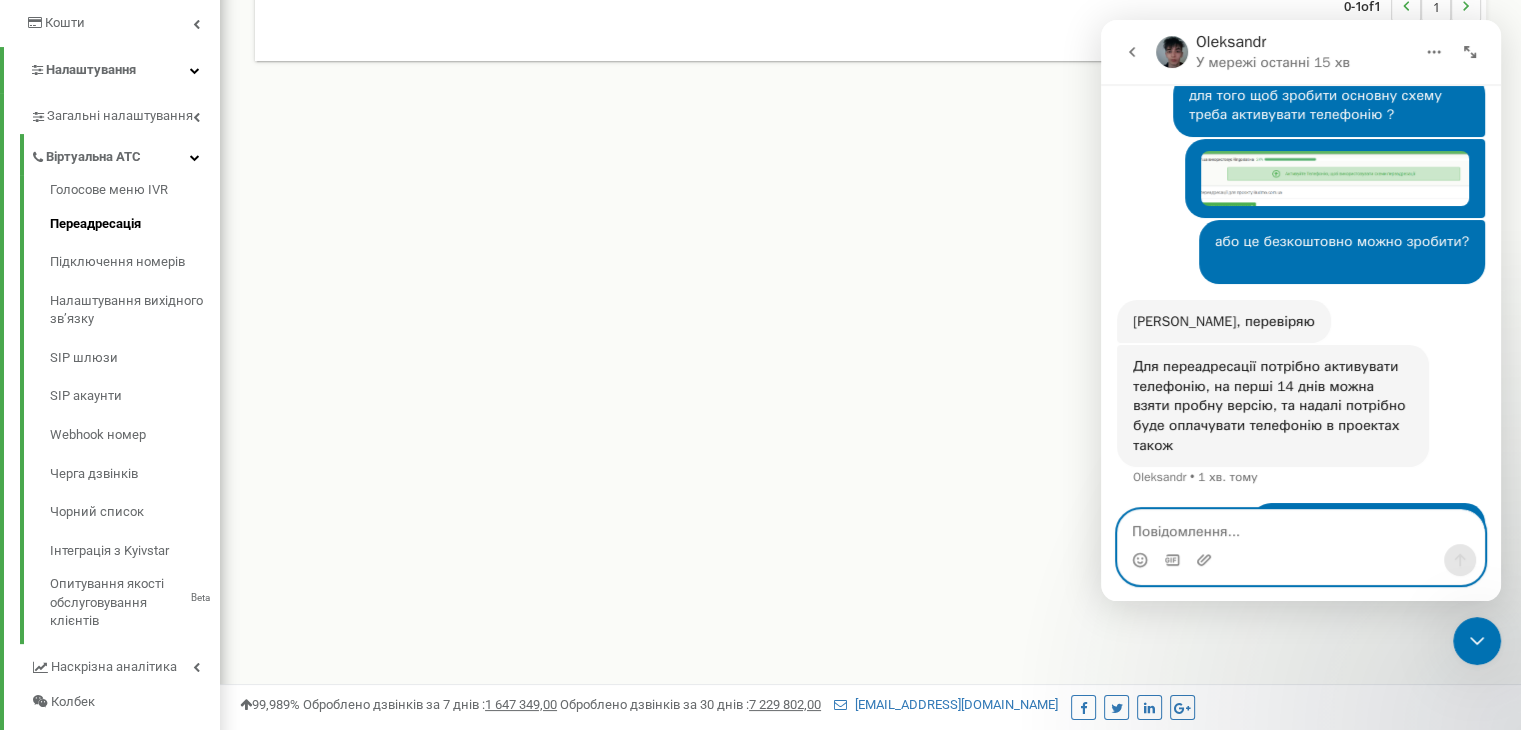 scroll, scrollTop: 3820, scrollLeft: 0, axis: vertical 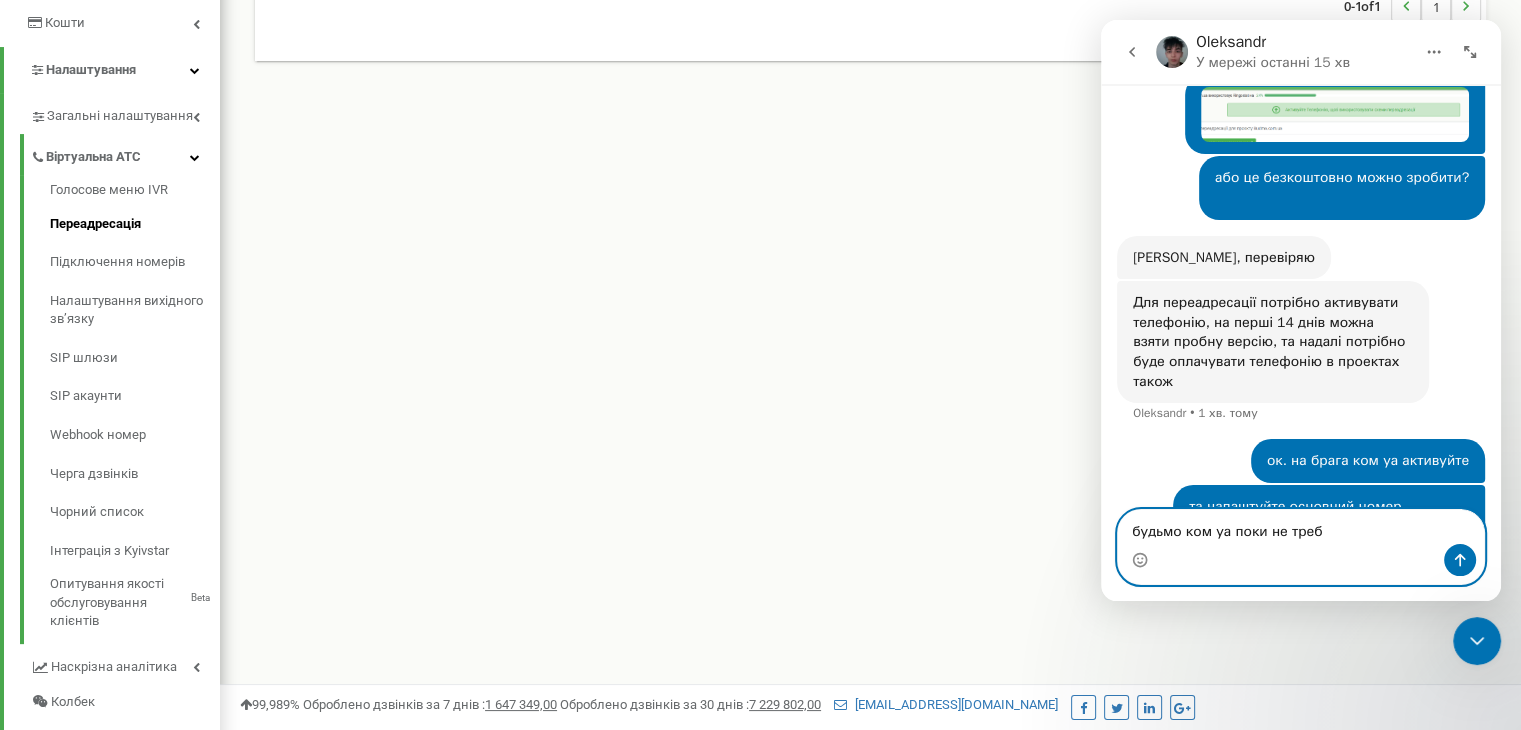 type on "будьмо ком уа поки не треба" 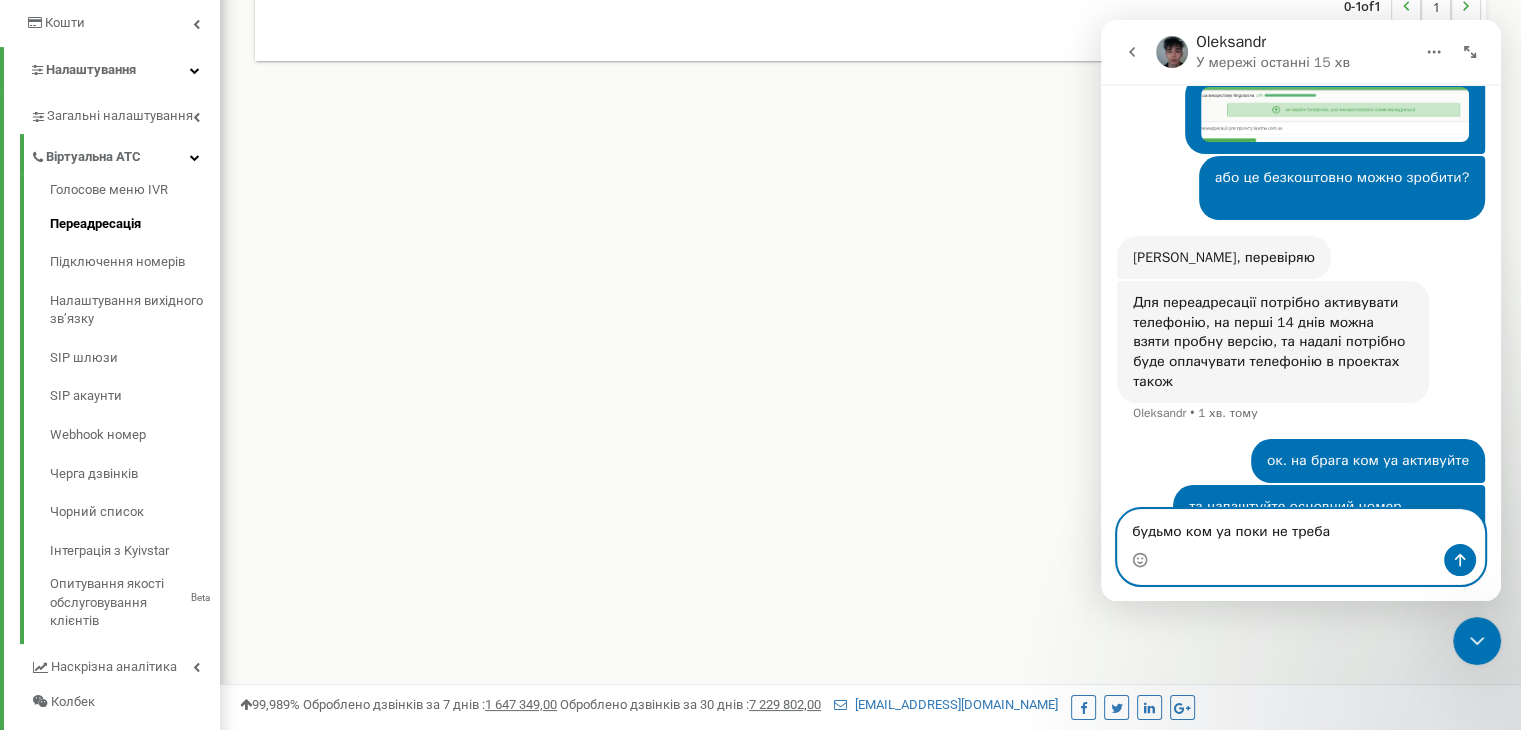 type 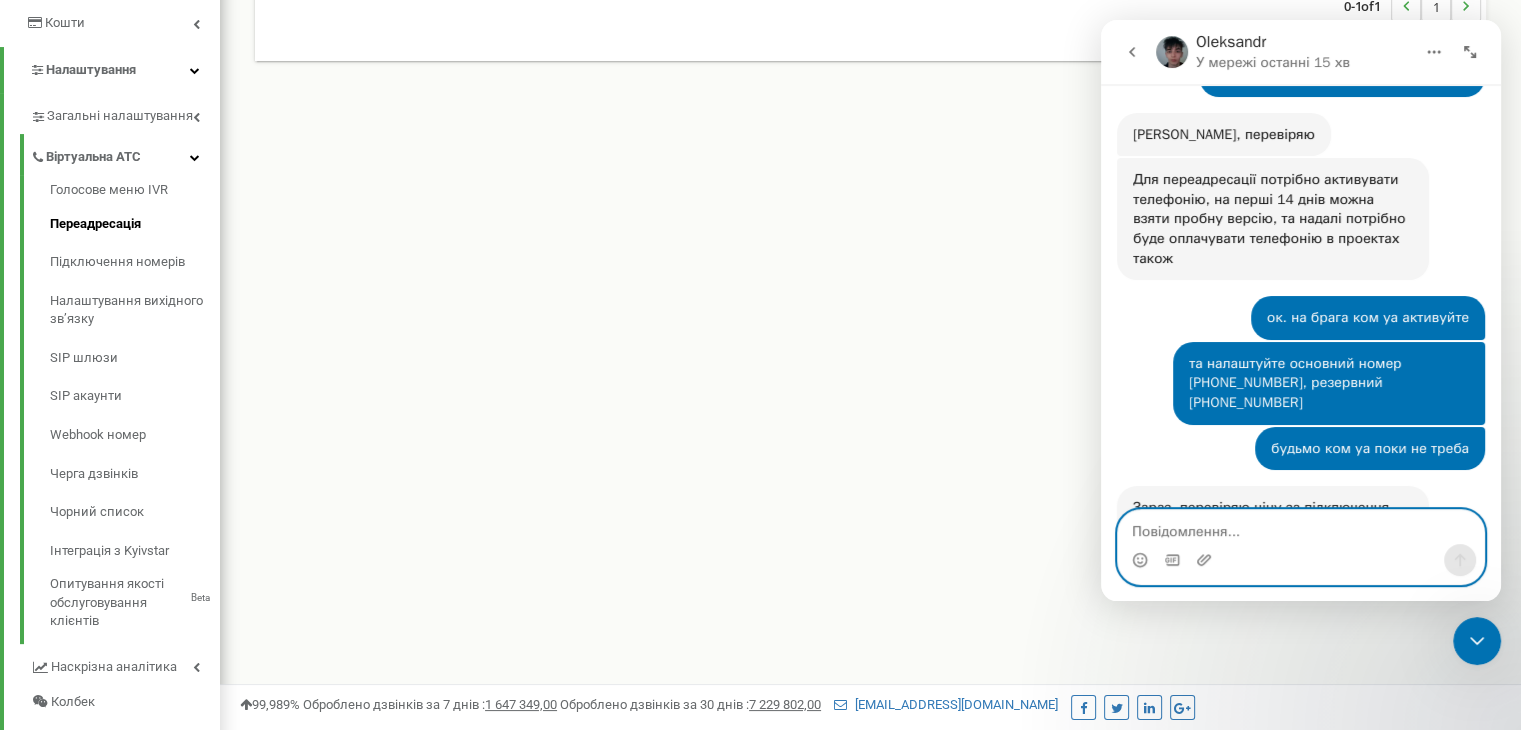 scroll, scrollTop: 3945, scrollLeft: 0, axis: vertical 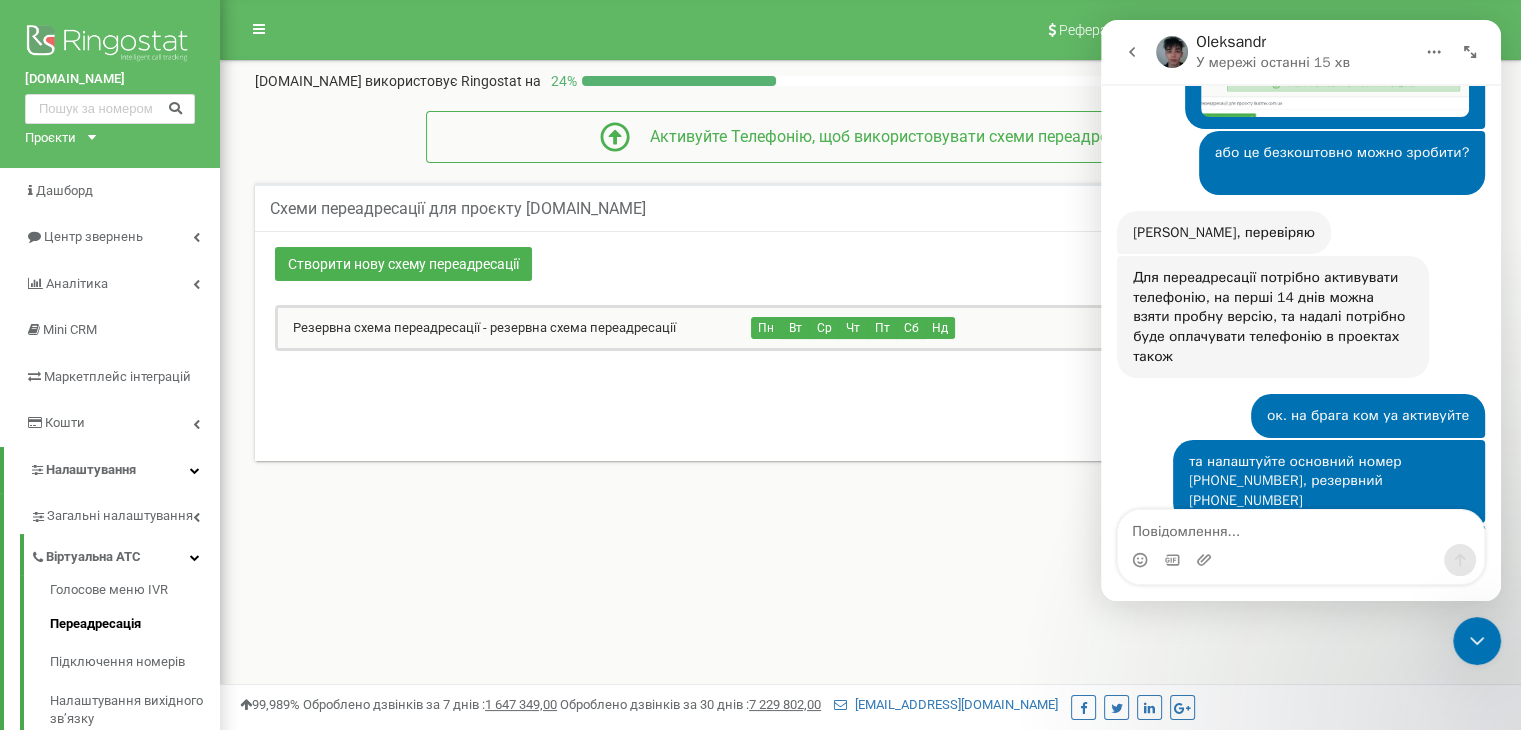 click on "Проєкти budmo-mdd.com.ua samogray.com.ua Budmo.com.ua Braga.com.ua" at bounding box center (56, 138) 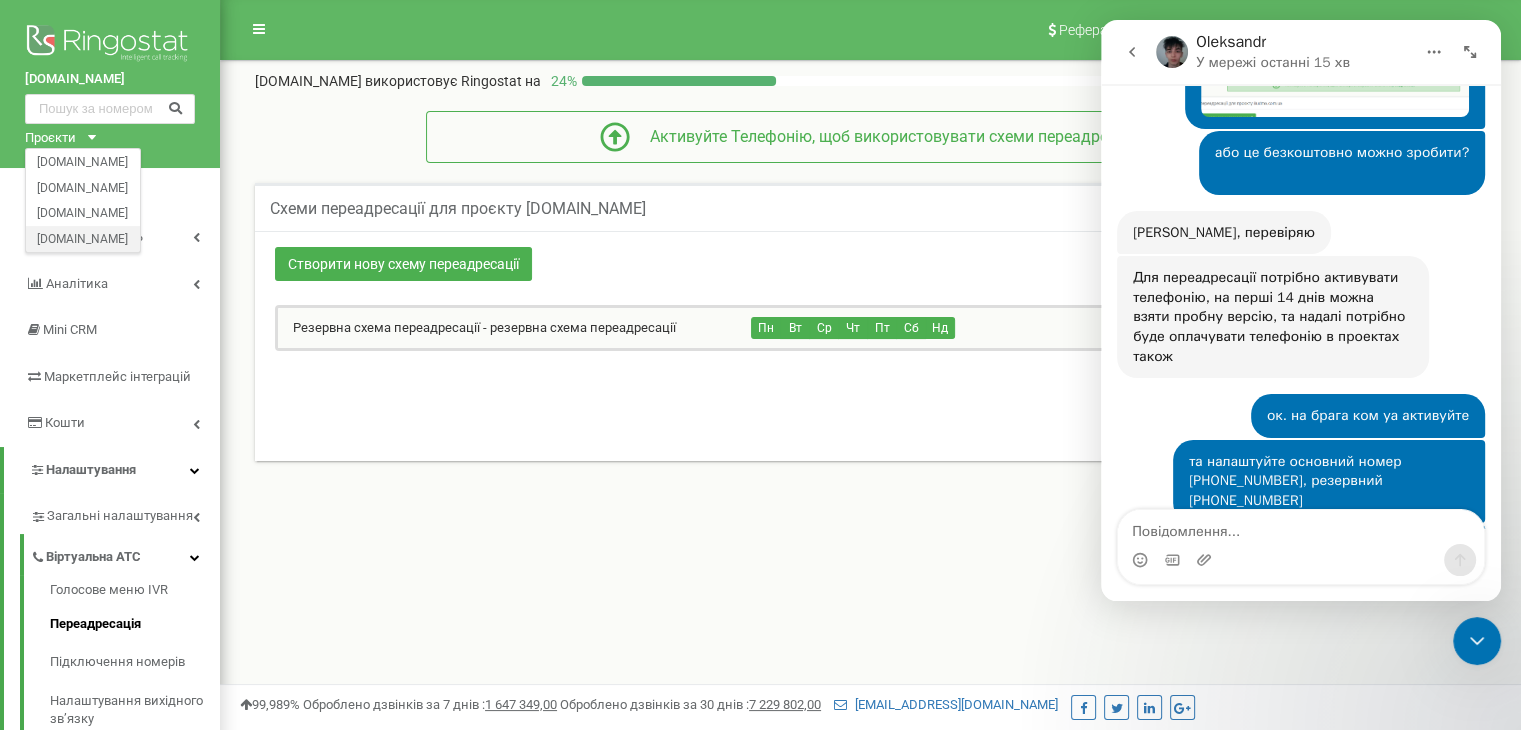 click on "[DOMAIN_NAME]" at bounding box center (83, 239) 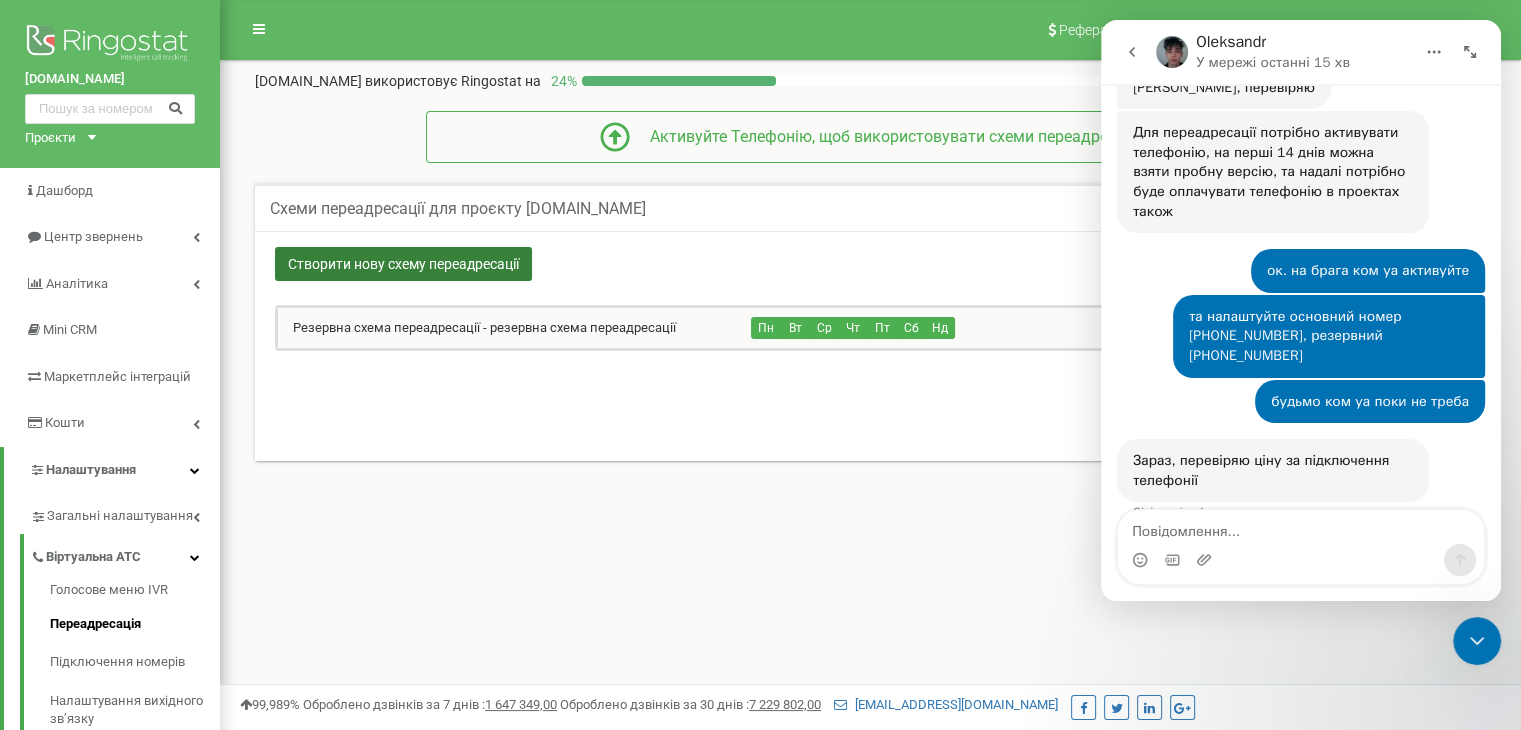 scroll, scrollTop: 4022, scrollLeft: 0, axis: vertical 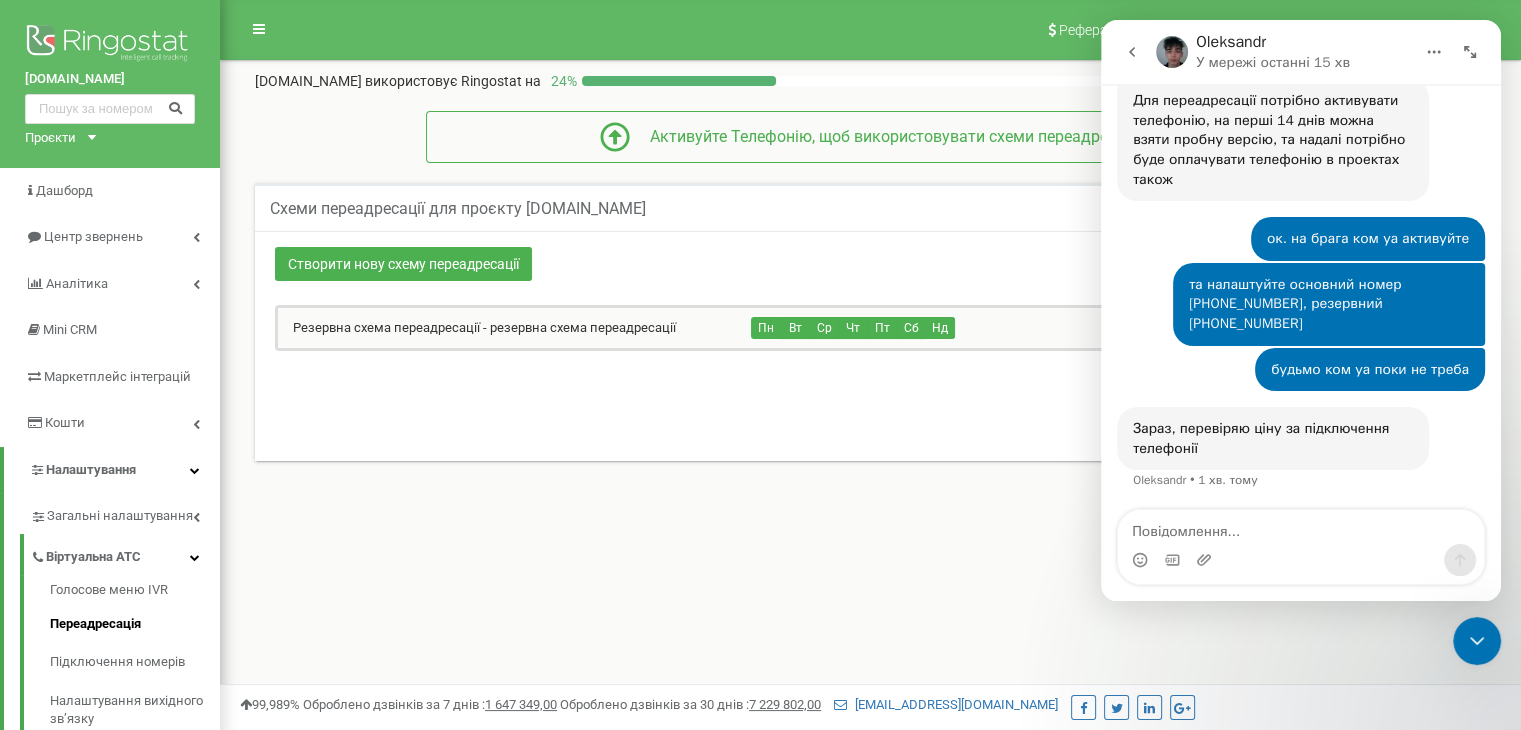 click on "Budmo.com.ua Проєкти budmo-mdd.com.ua samogray.com.ua Budmo.com.ua Braga.com.ua" at bounding box center (110, 84) 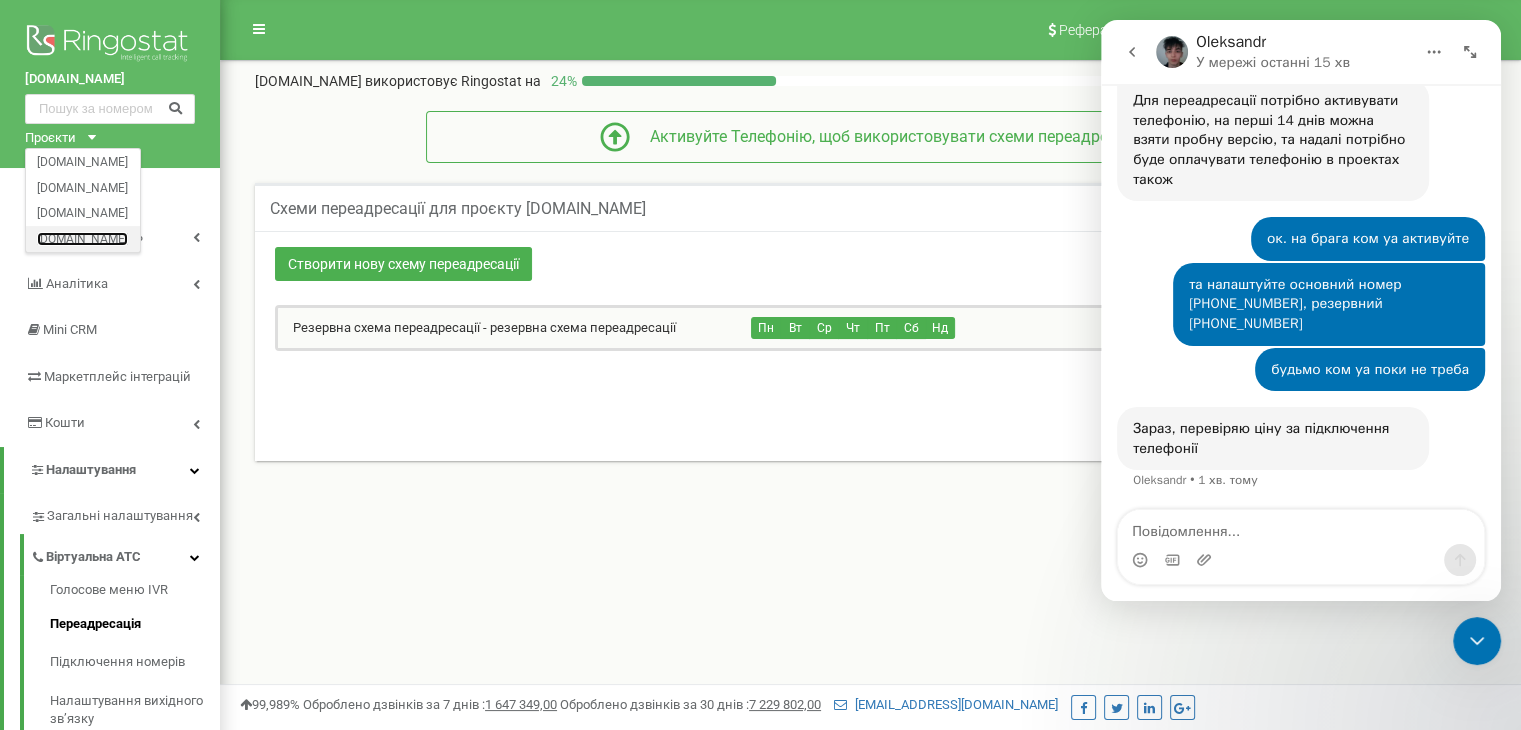 click on "[DOMAIN_NAME]" at bounding box center (82, 238) 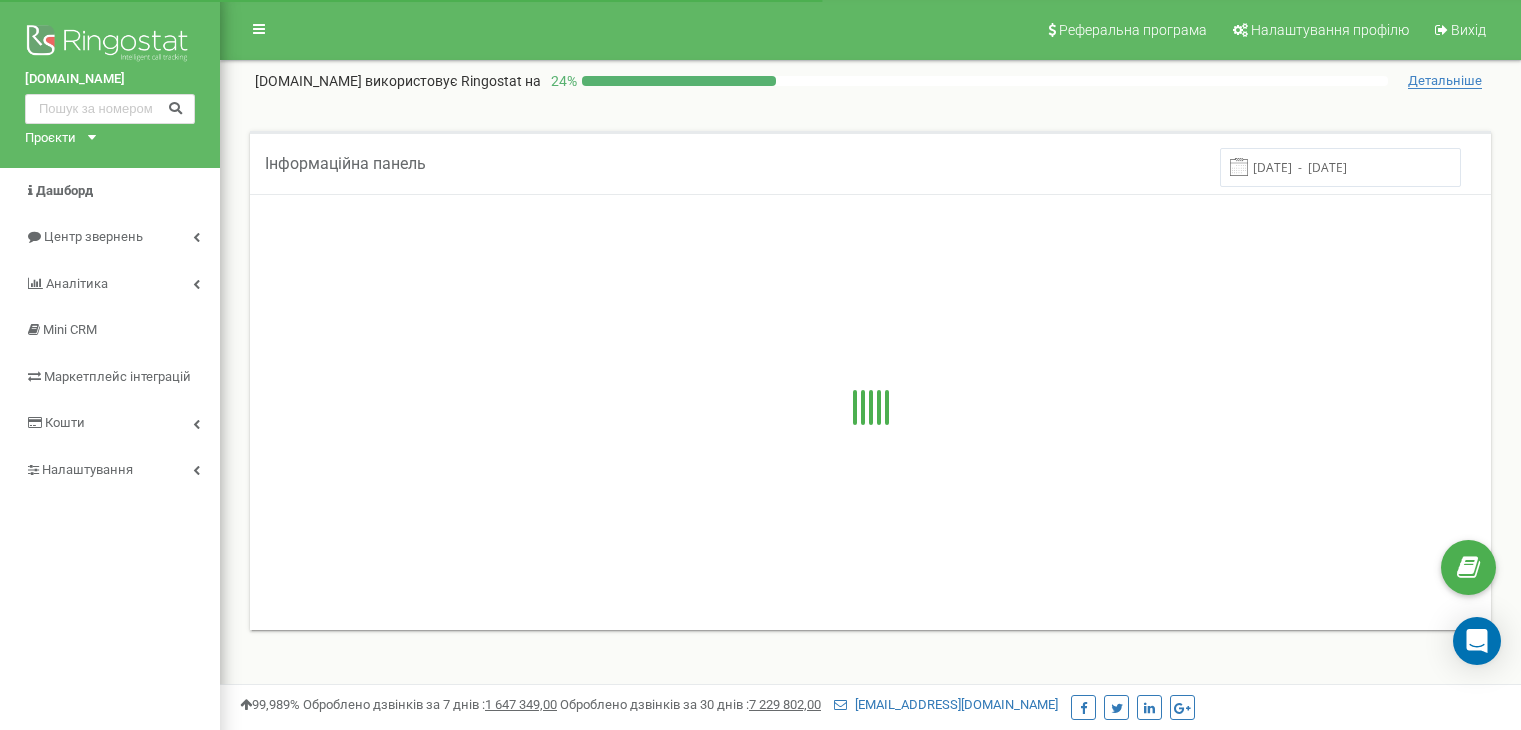scroll, scrollTop: 0, scrollLeft: 0, axis: both 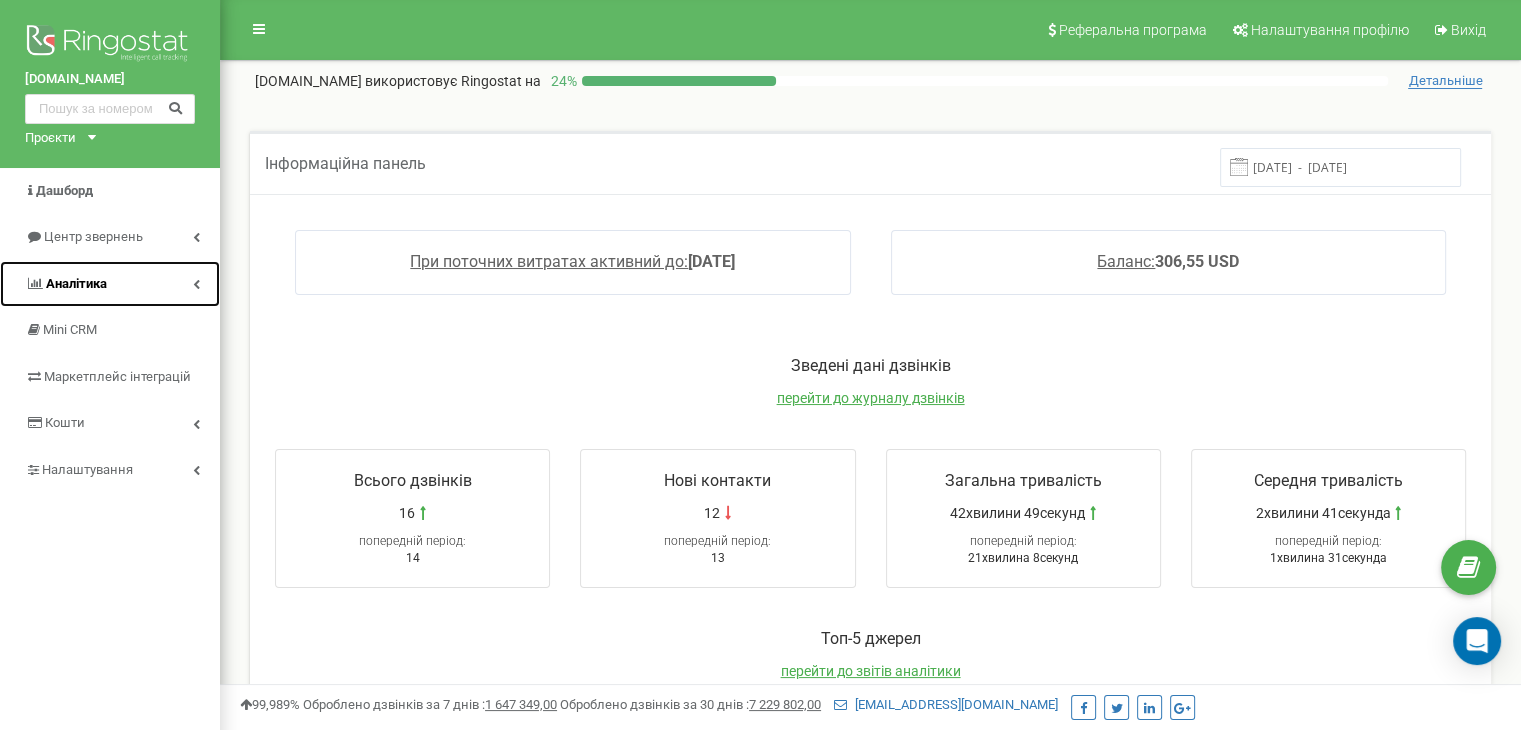 click on "Аналiтика" at bounding box center [110, 284] 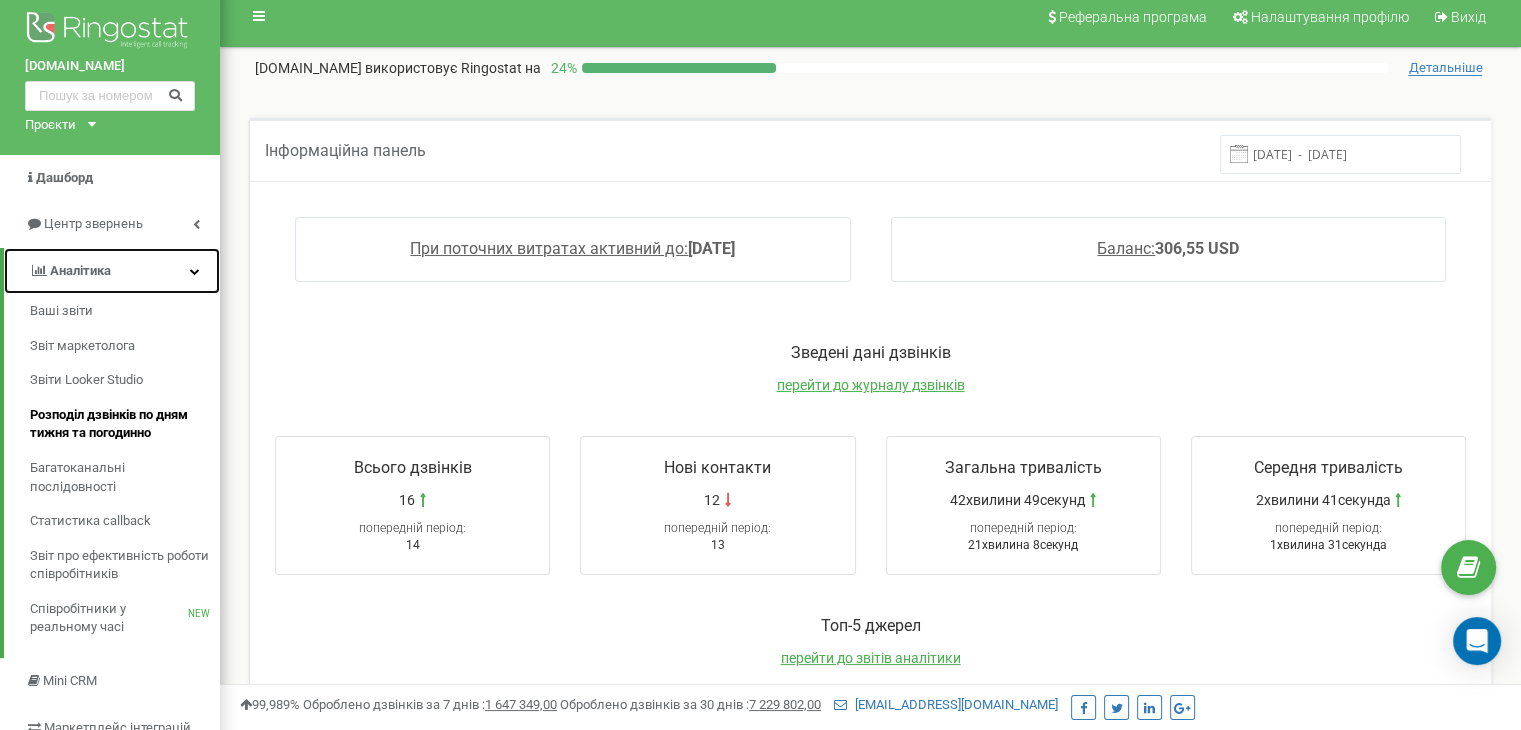 scroll, scrollTop: 0, scrollLeft: 0, axis: both 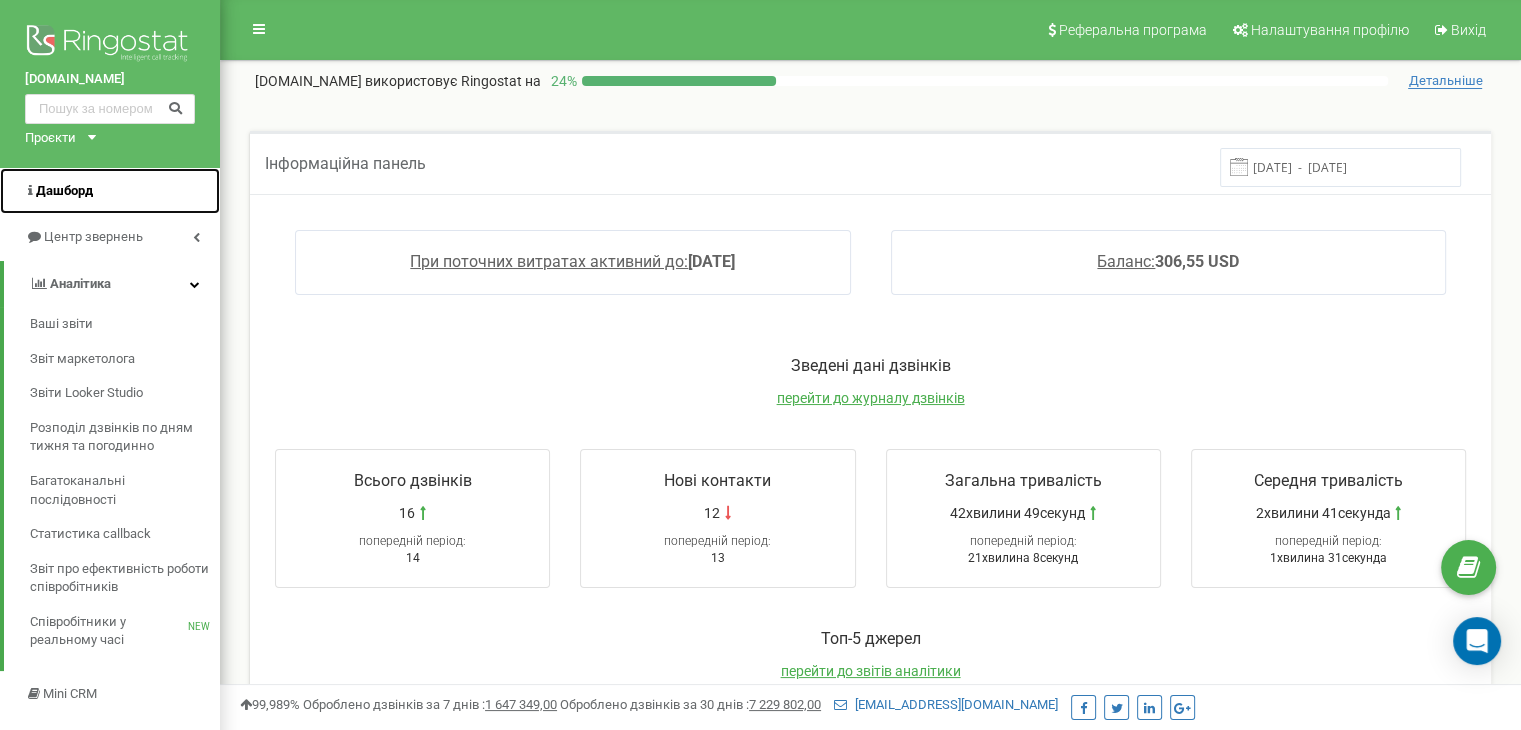 click on "Дашборд" at bounding box center [64, 190] 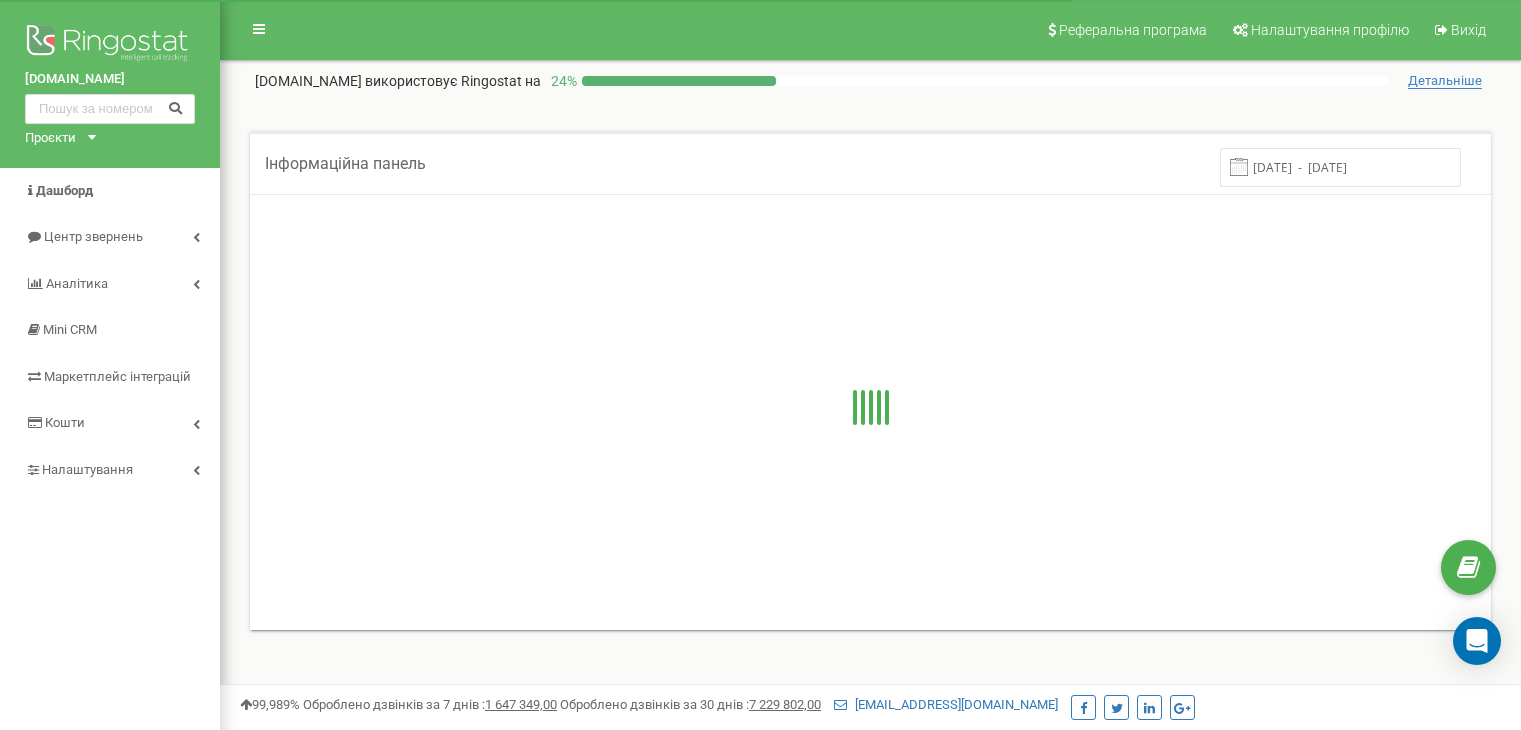 scroll, scrollTop: 0, scrollLeft: 0, axis: both 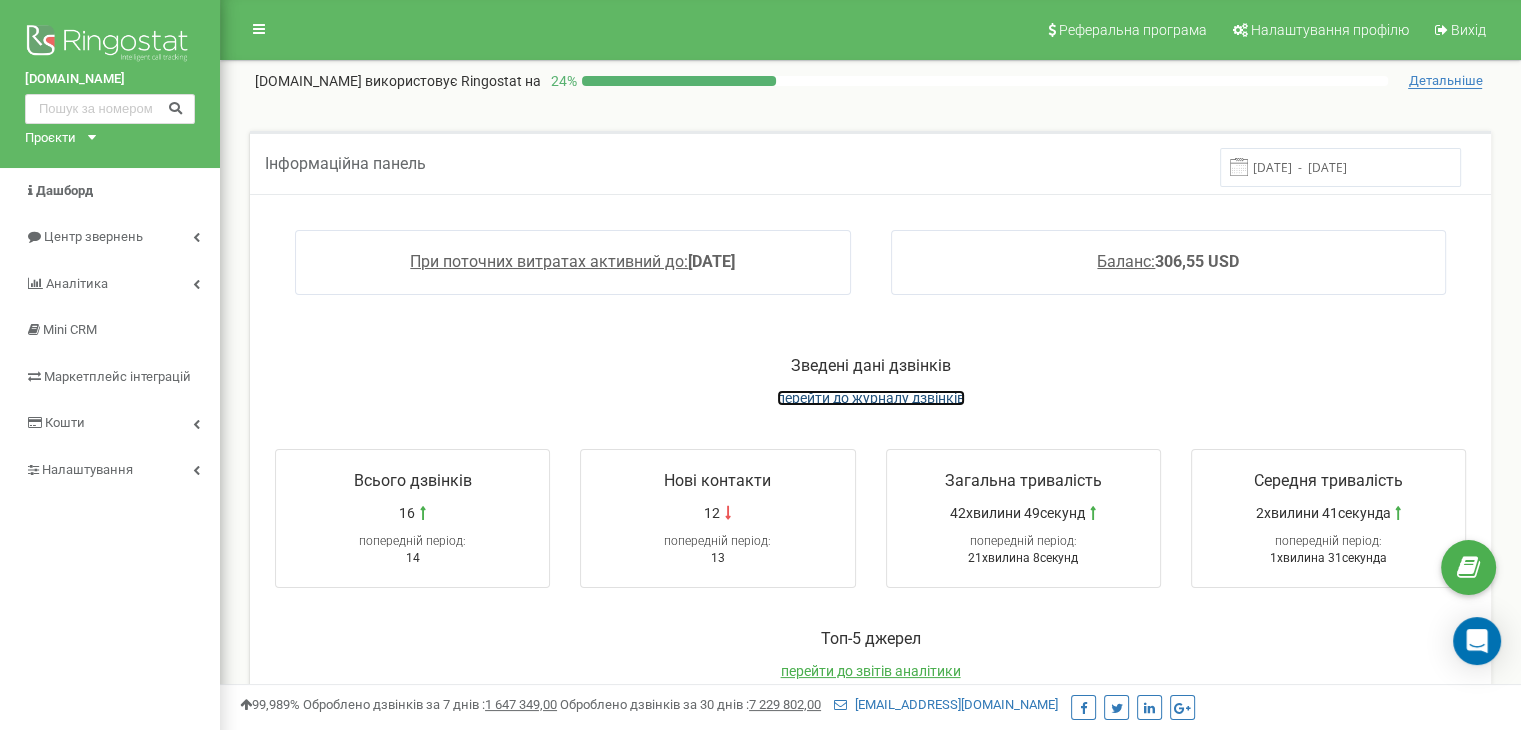 click on "перейти до журналу дзвінків" at bounding box center (871, 398) 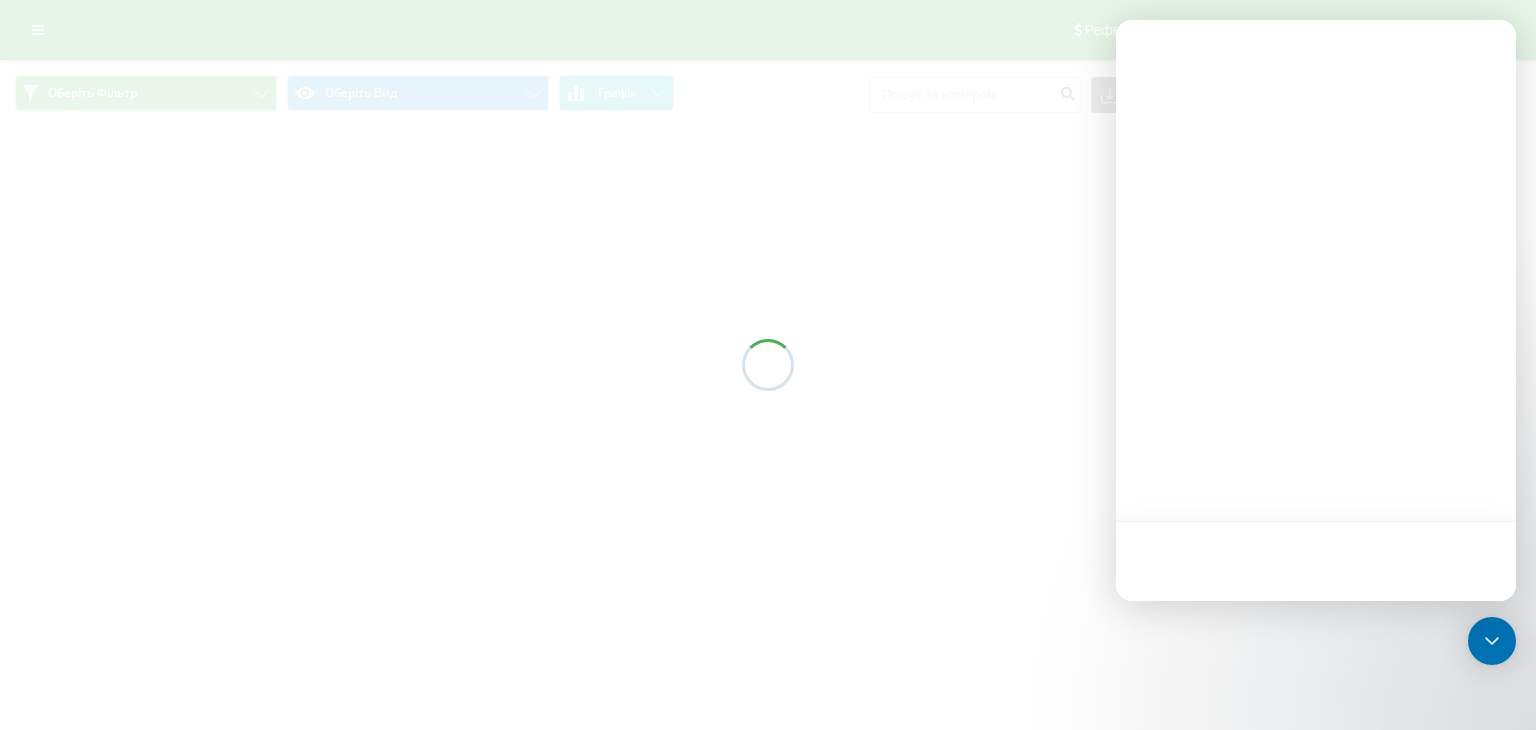 scroll, scrollTop: 0, scrollLeft: 0, axis: both 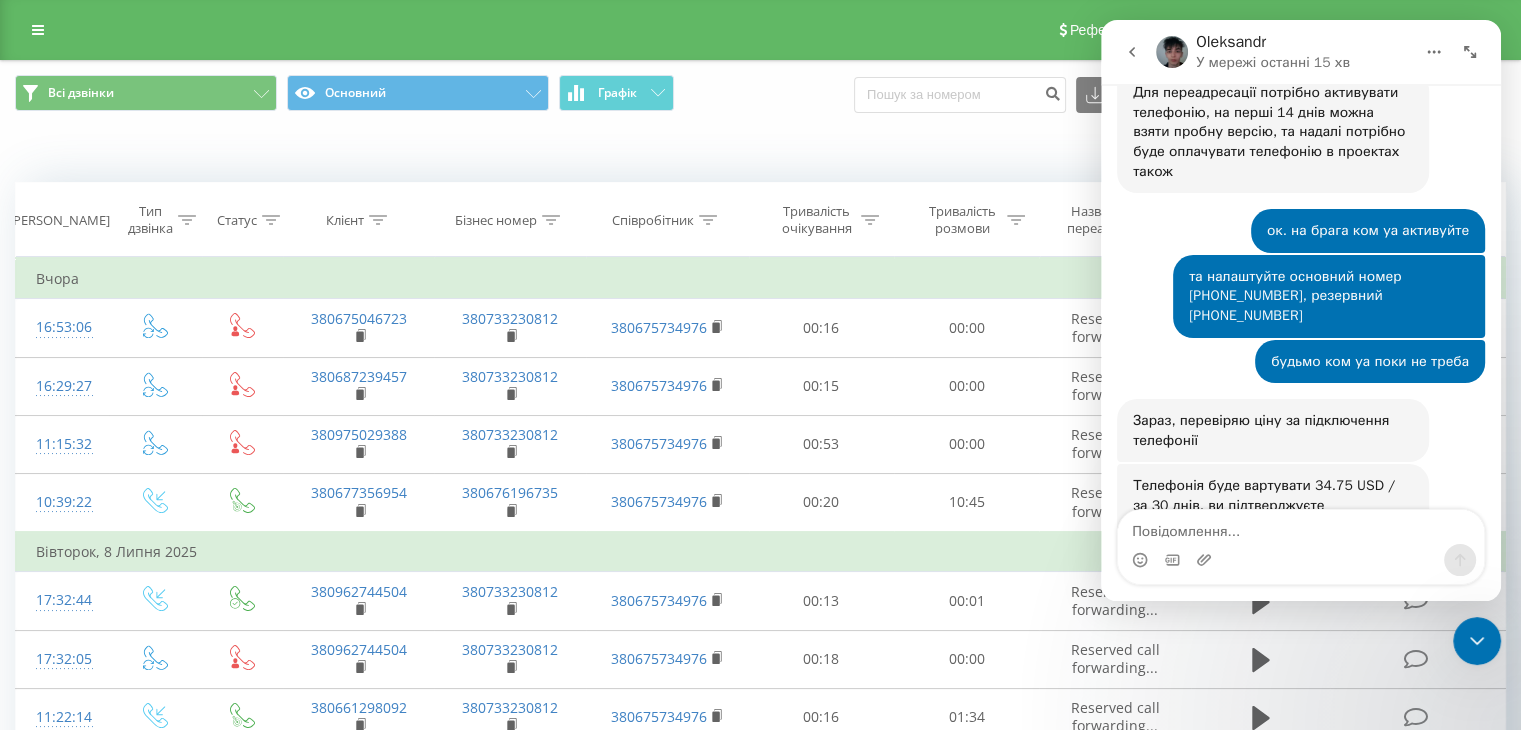 click at bounding box center [1301, 527] 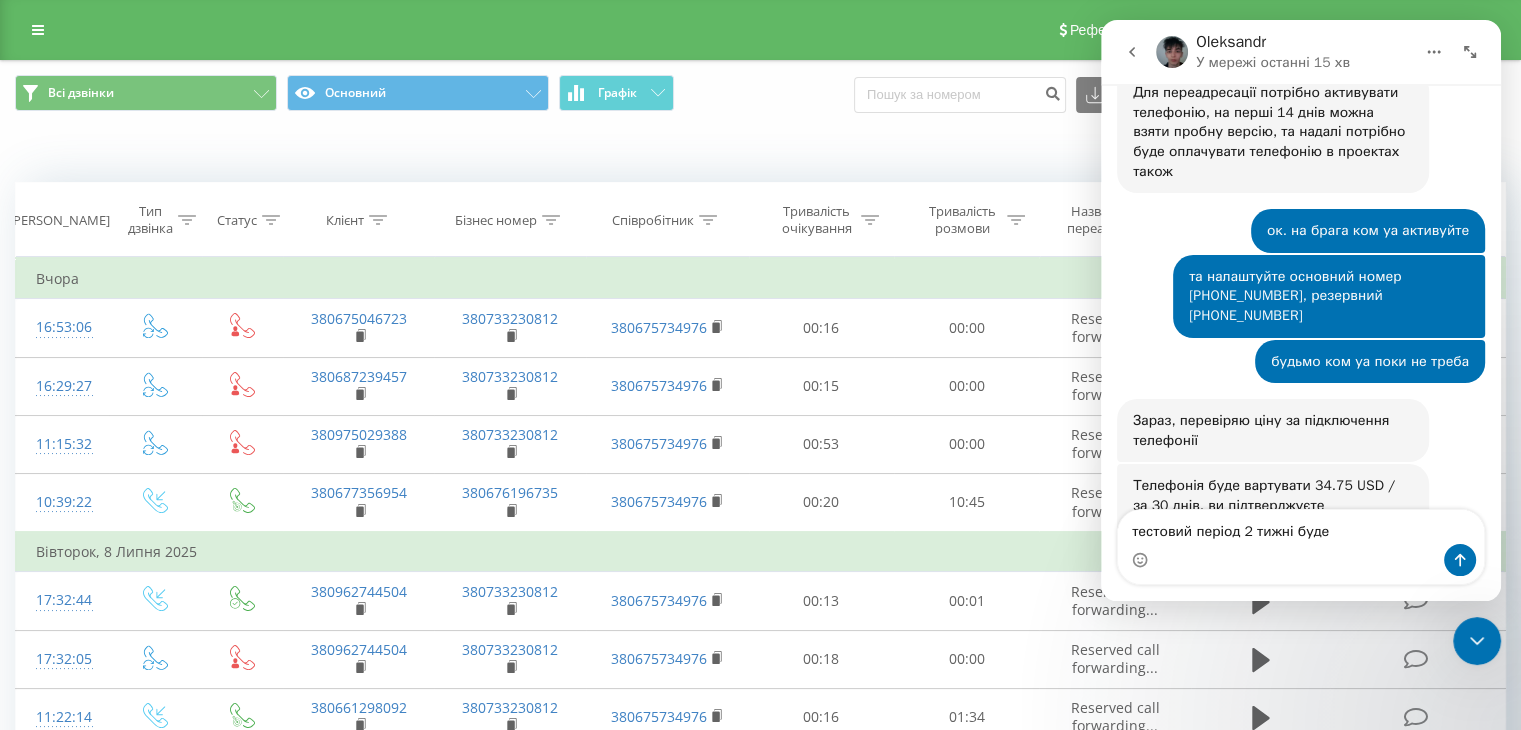 type on "тестовий період 2 тижні буде?" 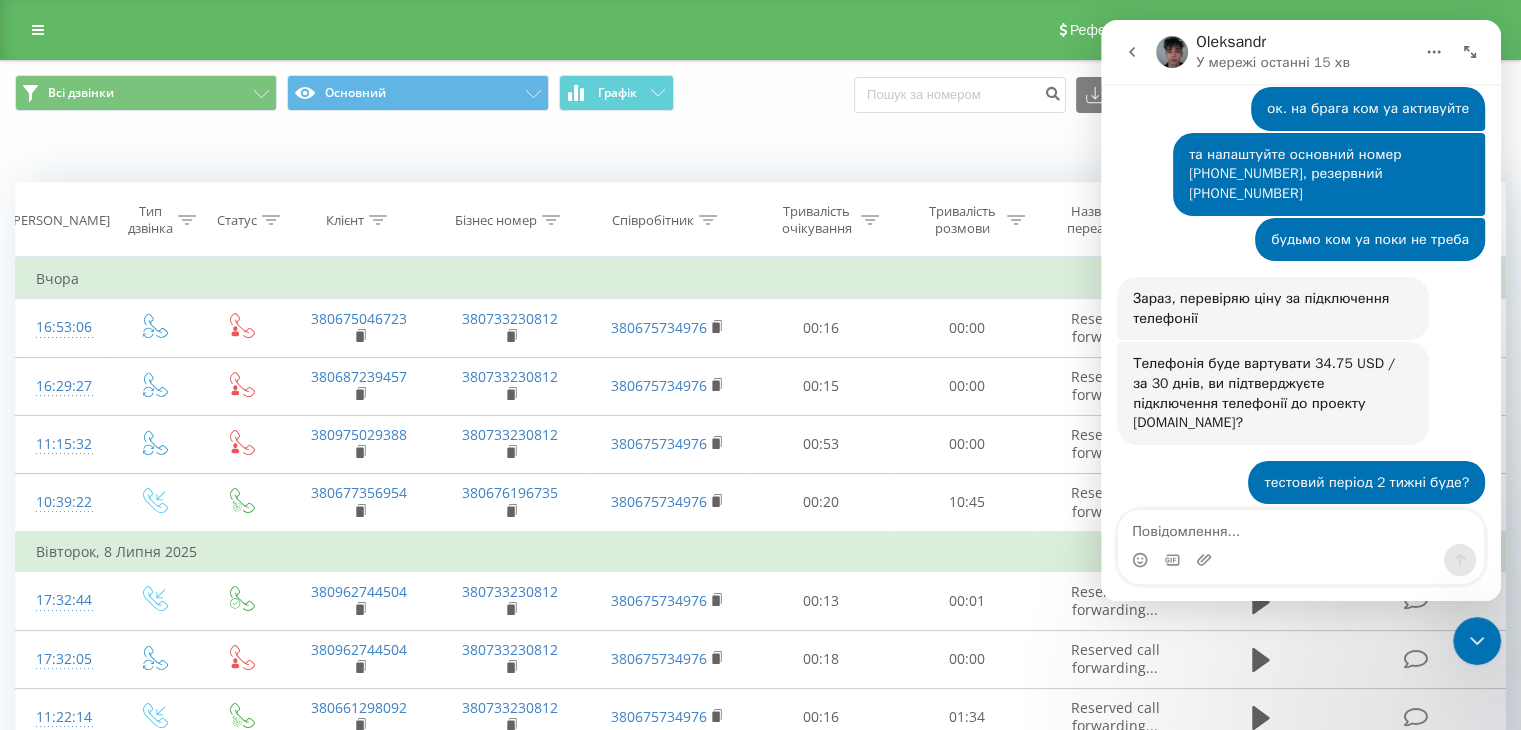 scroll, scrollTop: 4149, scrollLeft: 0, axis: vertical 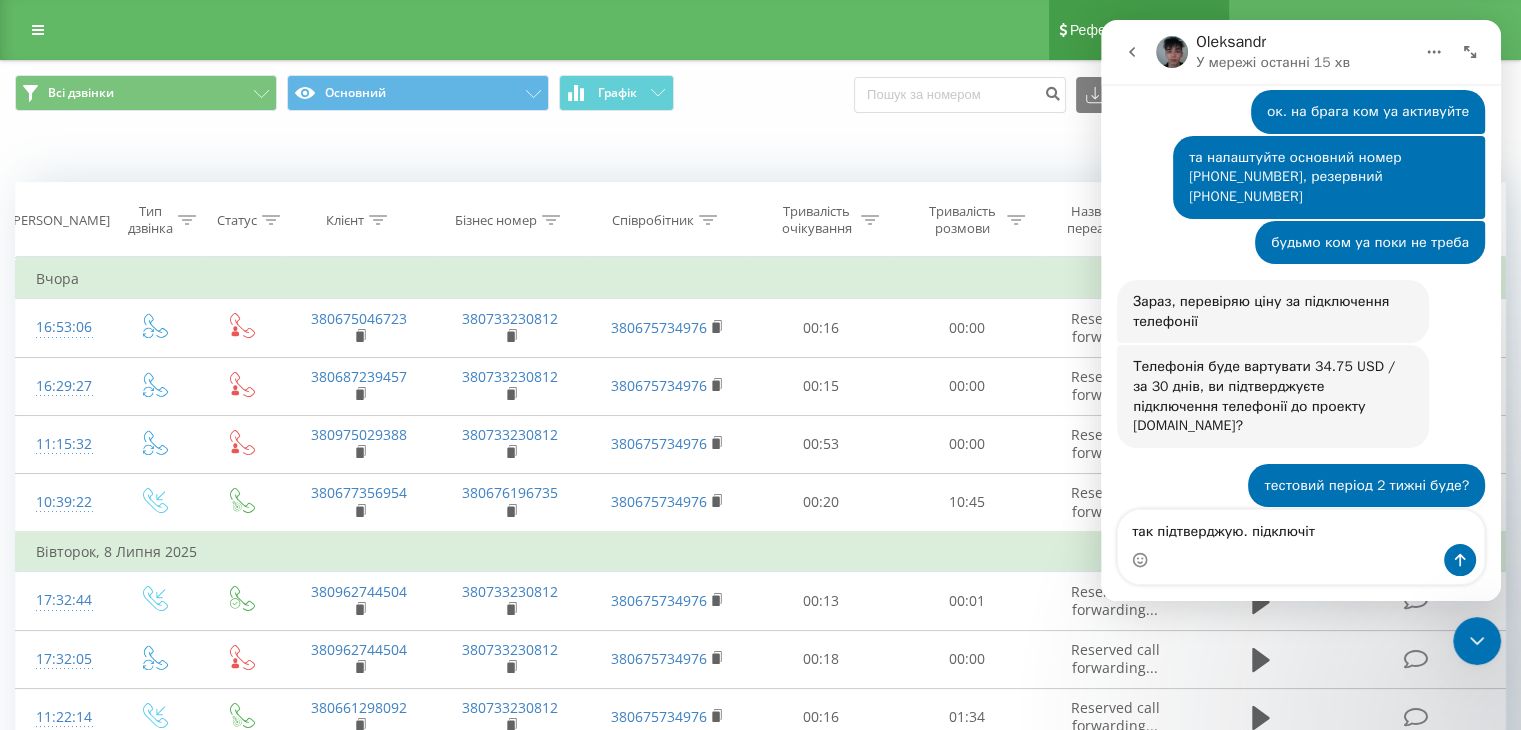 type on "так підтверджую. підключіть" 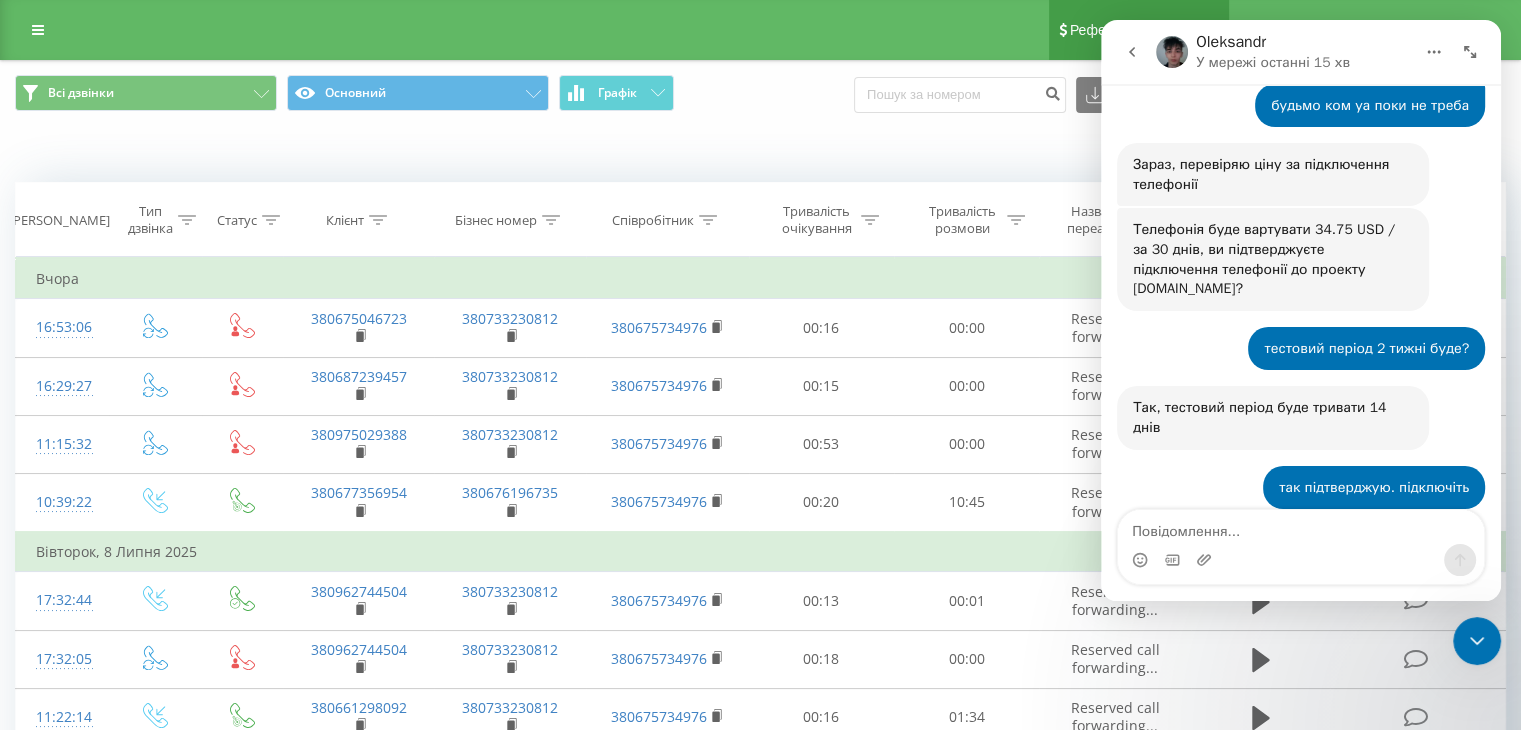 scroll, scrollTop: 4288, scrollLeft: 0, axis: vertical 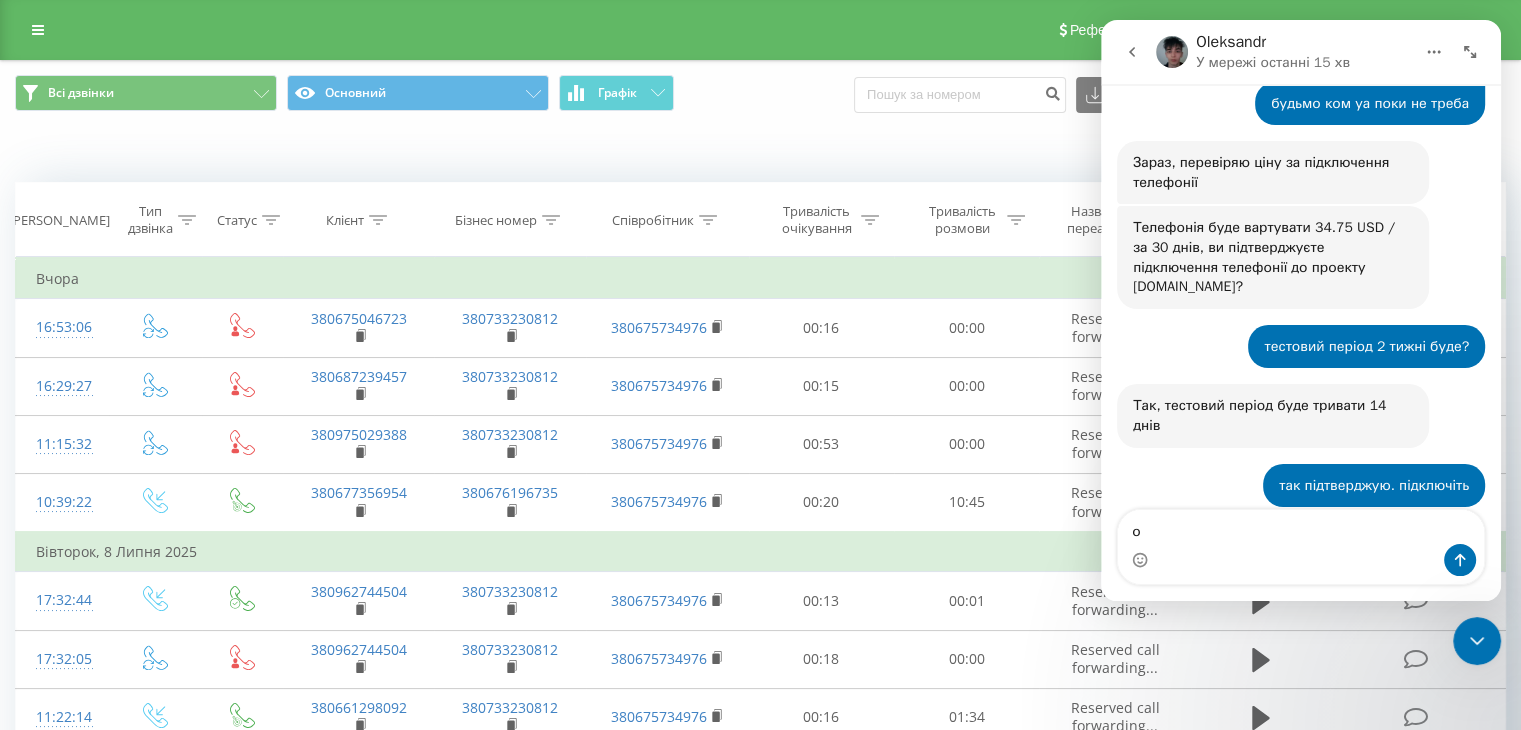 type on "ок" 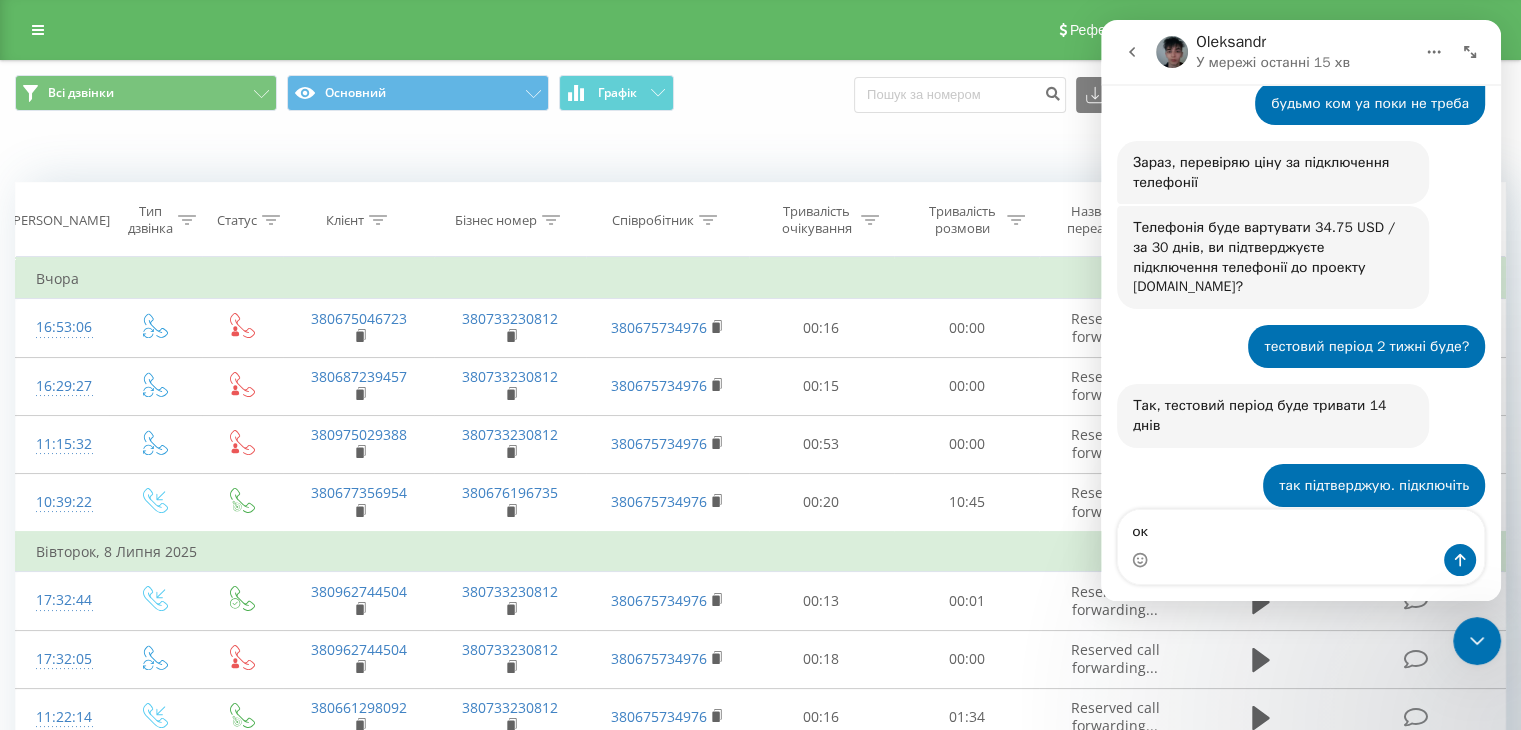 type 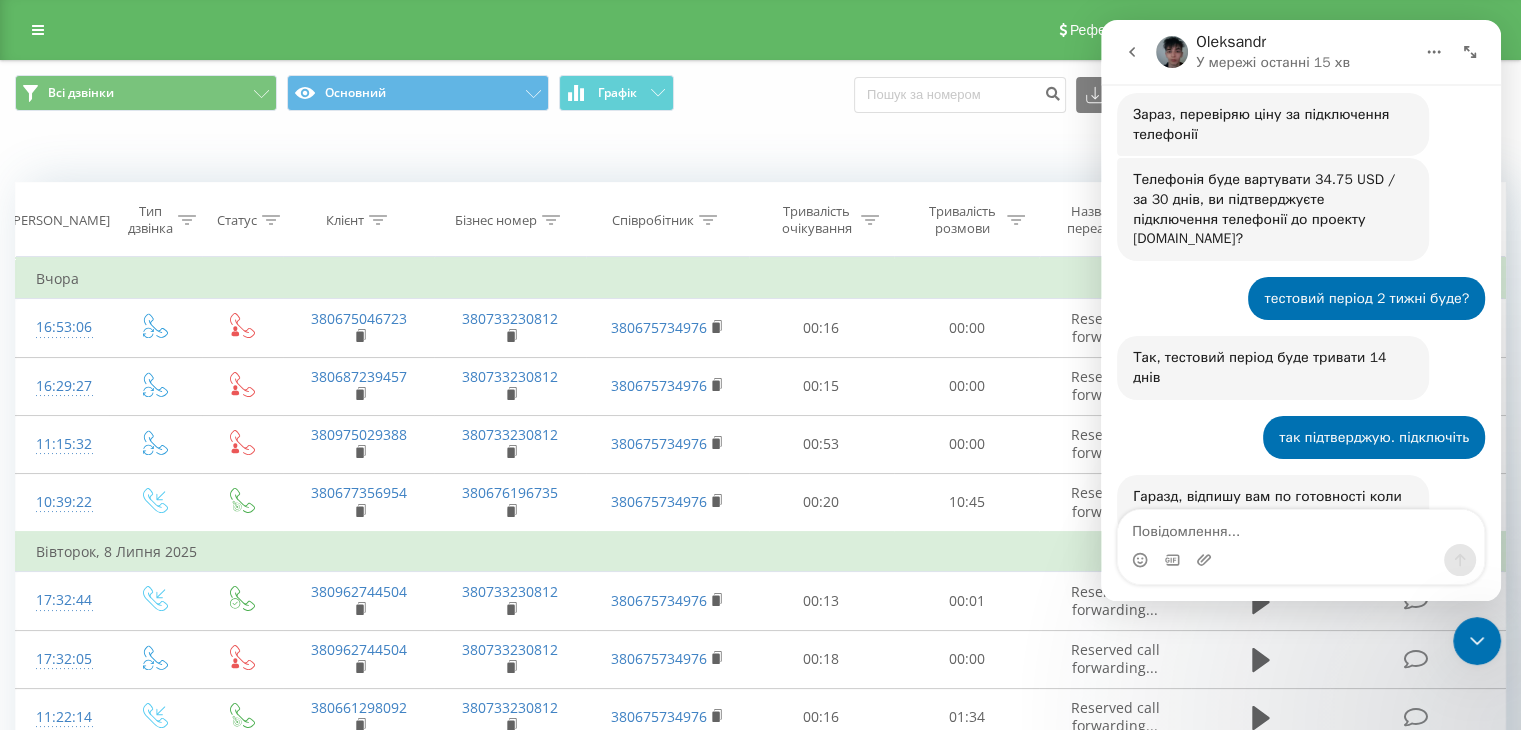 scroll, scrollTop: 4348, scrollLeft: 0, axis: vertical 